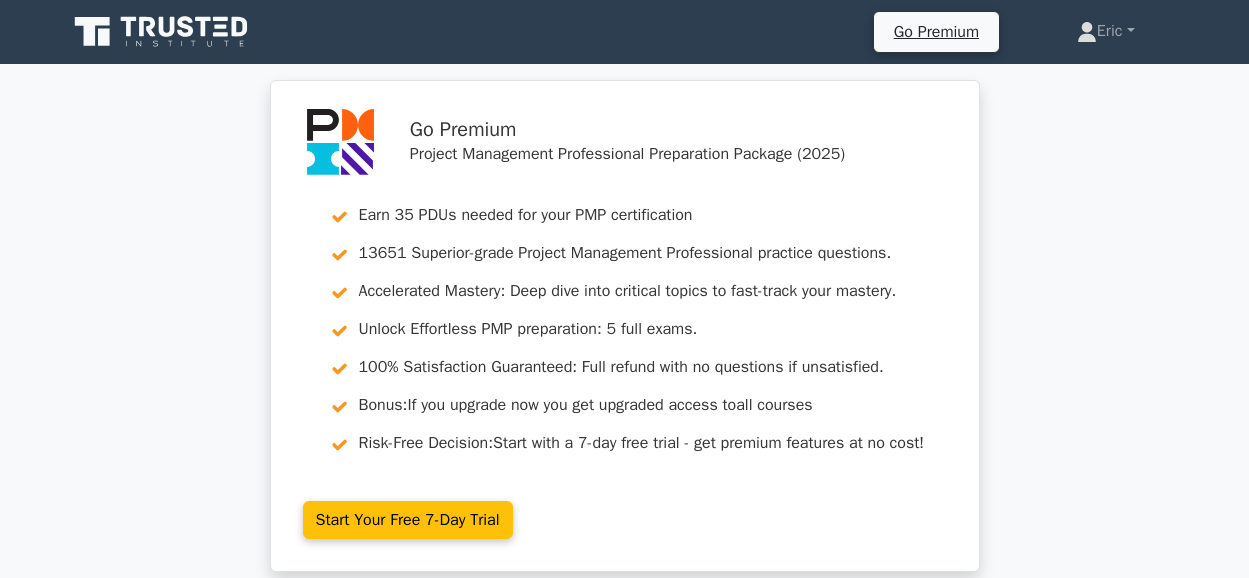 scroll, scrollTop: 2520, scrollLeft: 0, axis: vertical 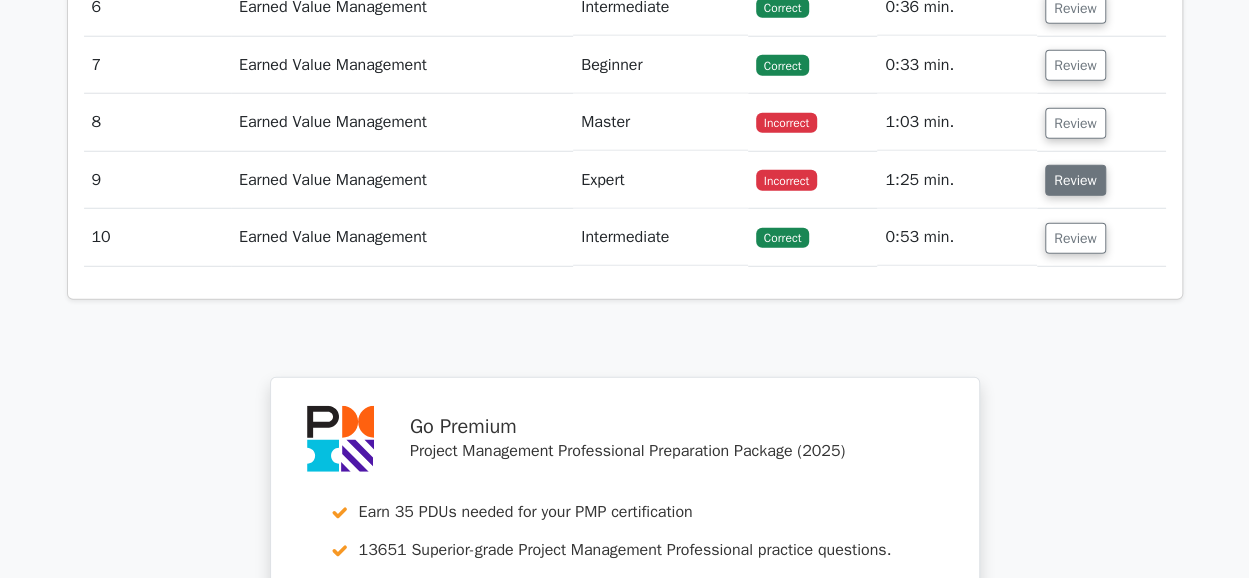 click on "Review" at bounding box center [1075, 180] 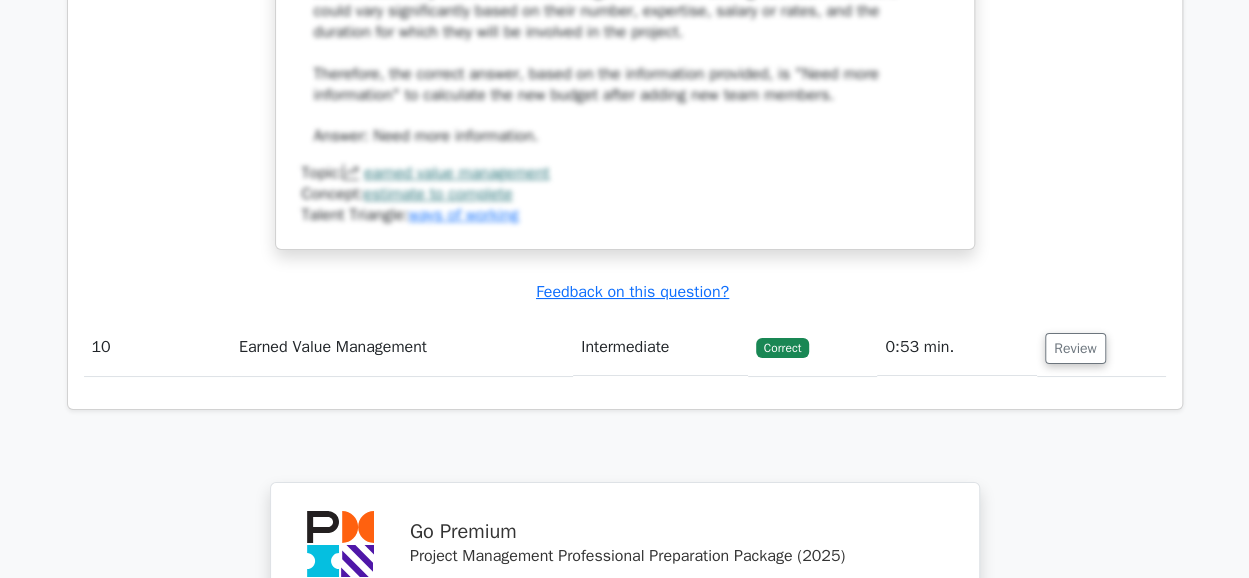 scroll, scrollTop: 3612, scrollLeft: 0, axis: vertical 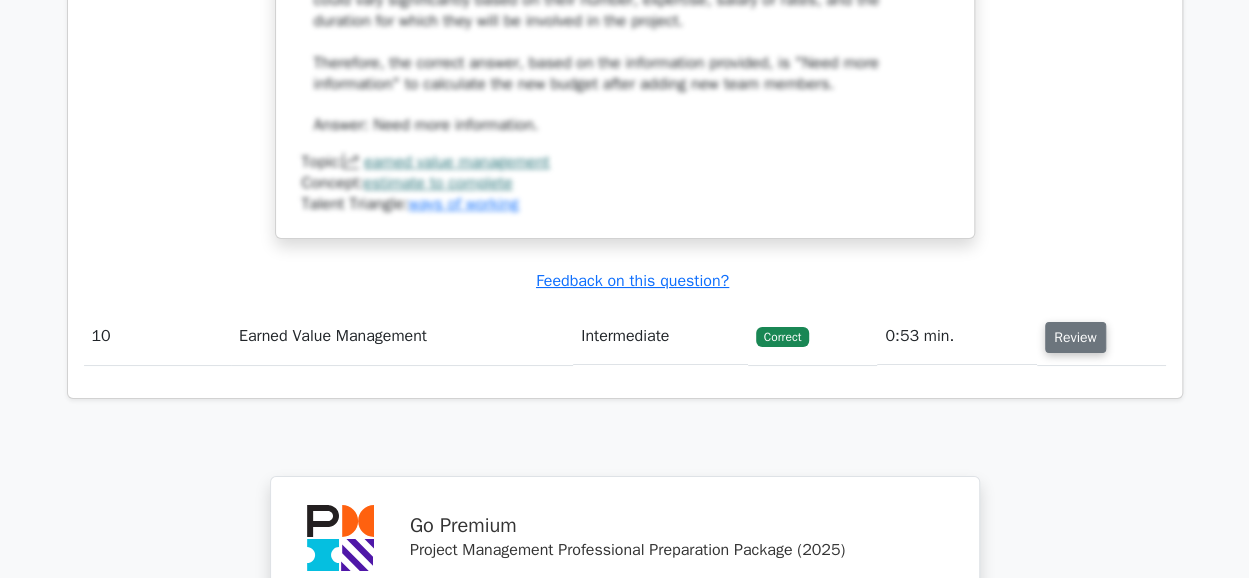 click on "Review" at bounding box center (1075, 337) 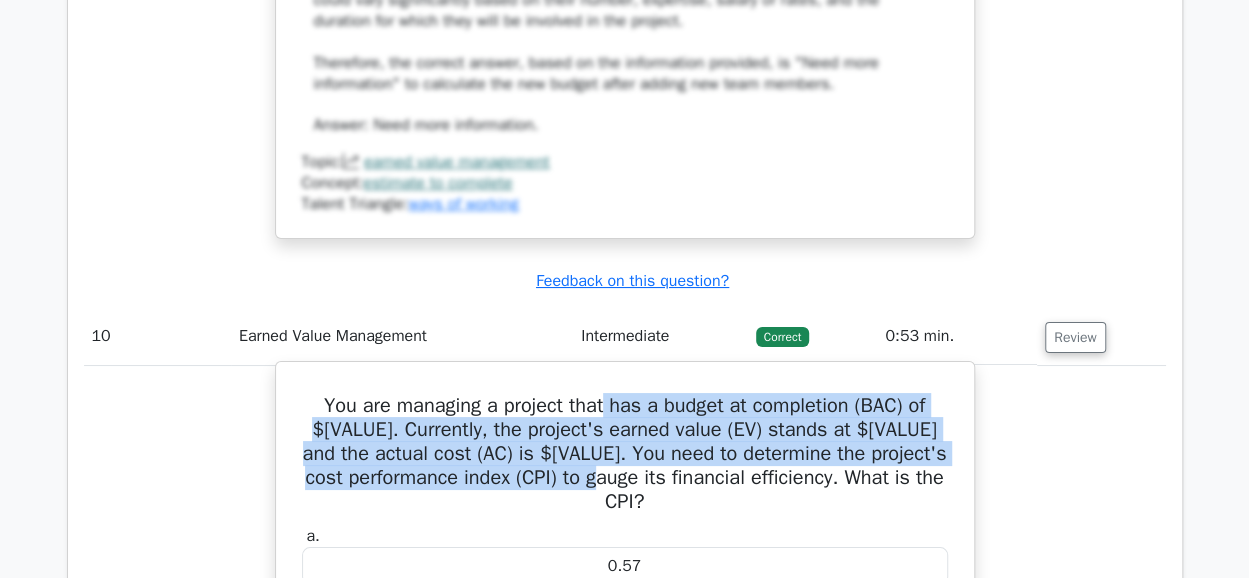 drag, startPoint x: 602, startPoint y: 392, endPoint x: 638, endPoint y: 456, distance: 73.43024 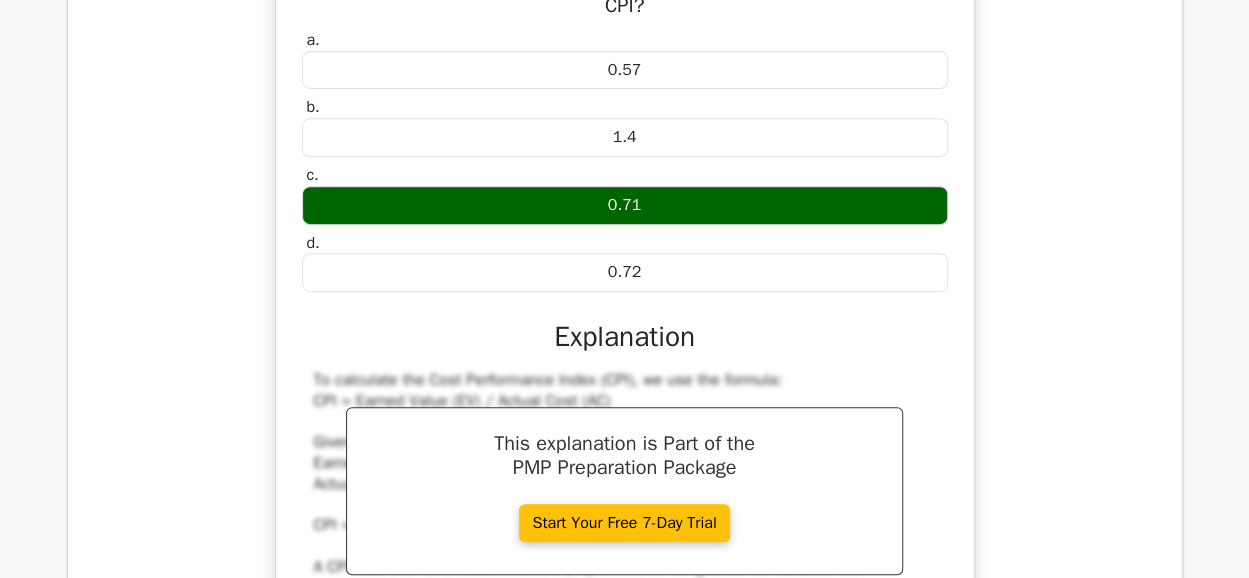 scroll, scrollTop: 4131, scrollLeft: 0, axis: vertical 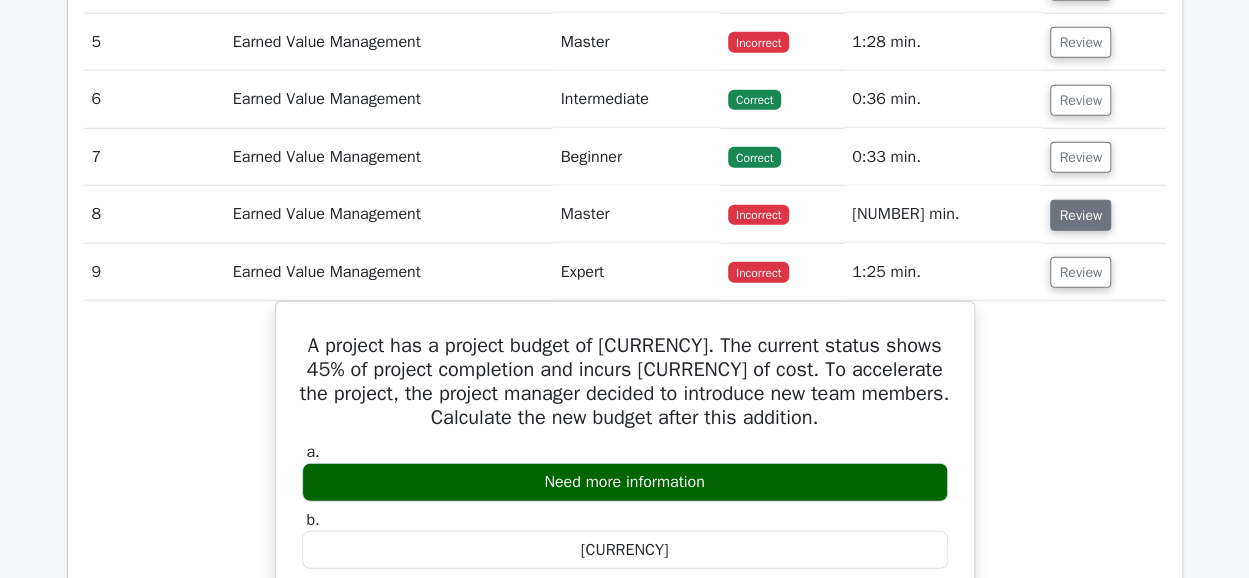click on "Review" at bounding box center (1075, 215) 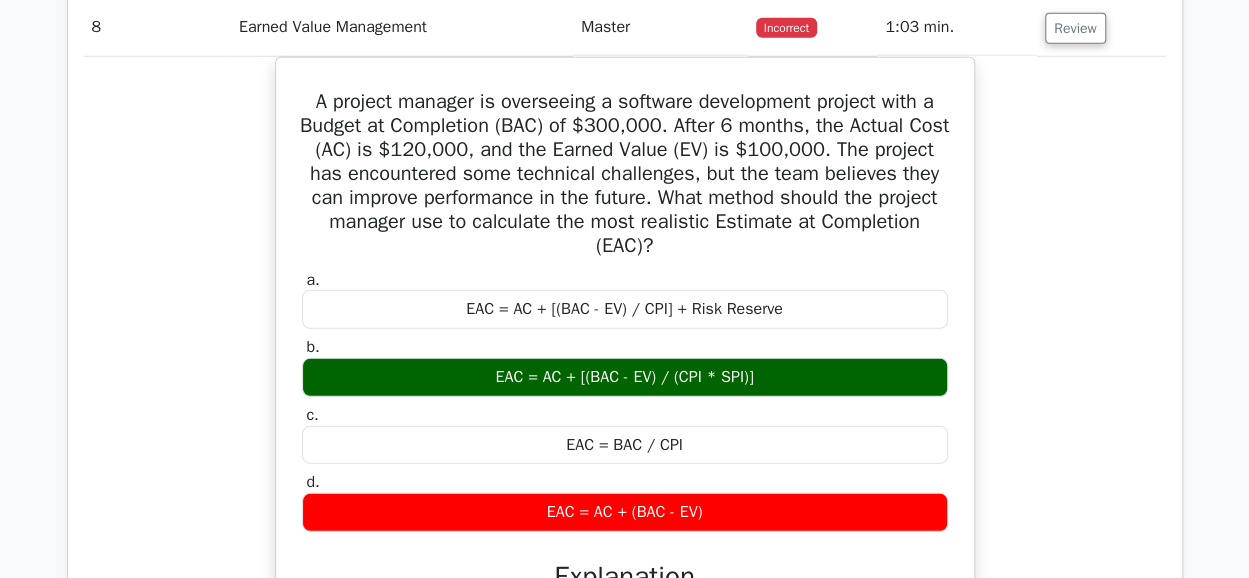 scroll, scrollTop: 2653, scrollLeft: 0, axis: vertical 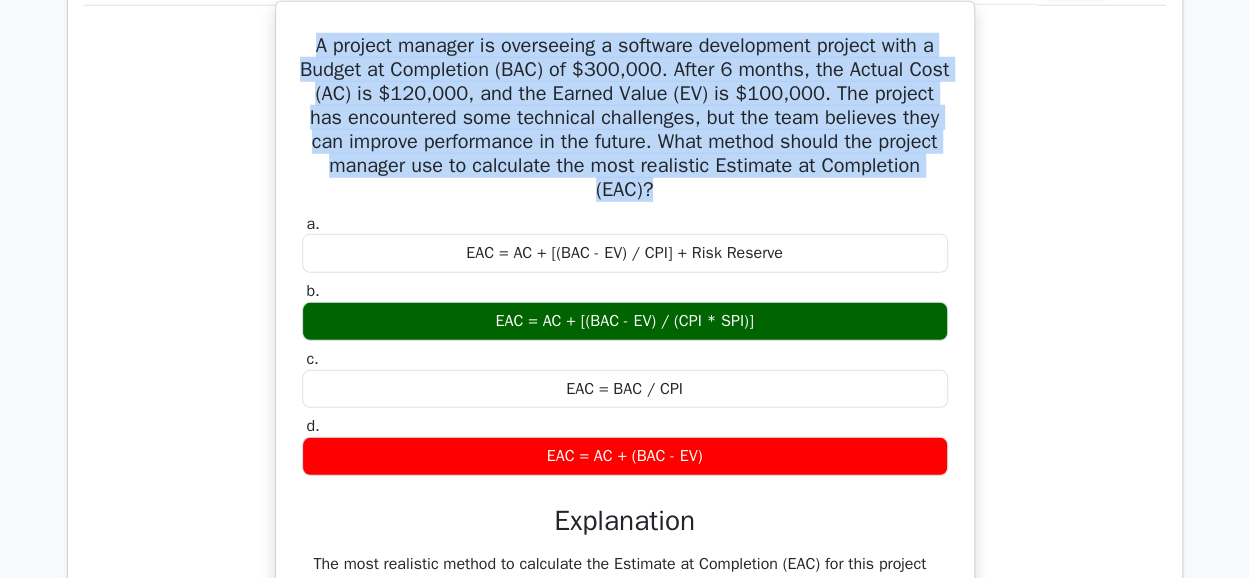 drag, startPoint x: 301, startPoint y: 35, endPoint x: 736, endPoint y: 177, distance: 457.59042 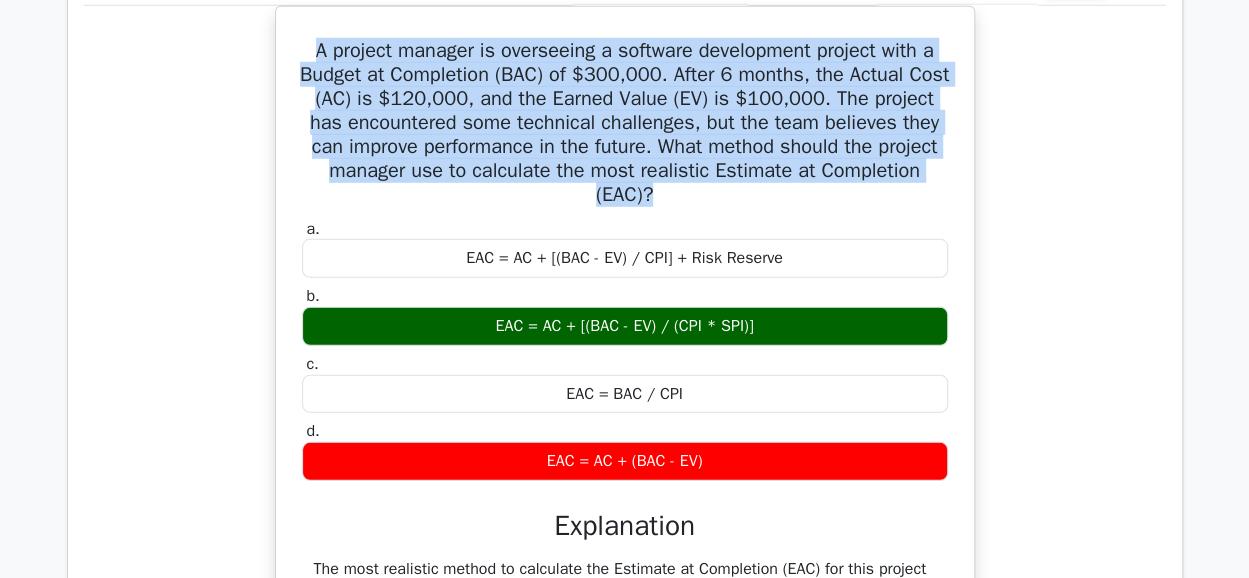 click on "A project manager is overseeing a software development project with a Budget at Completion (BAC) of $300,000. After 6 months, the Actual Cost (AC) is $120,000, and the Earned Value (EV) is $100,000. The project has encountered some technical challenges, but the team believes they can improve performance in the future. What method should the project manager use to calculate the most realistic Estimate at Completion (EAC)?
a.
EAC = AC + [(BAC - EV) / CPI] + Risk Reserve
b. c. d." at bounding box center (625, 679) 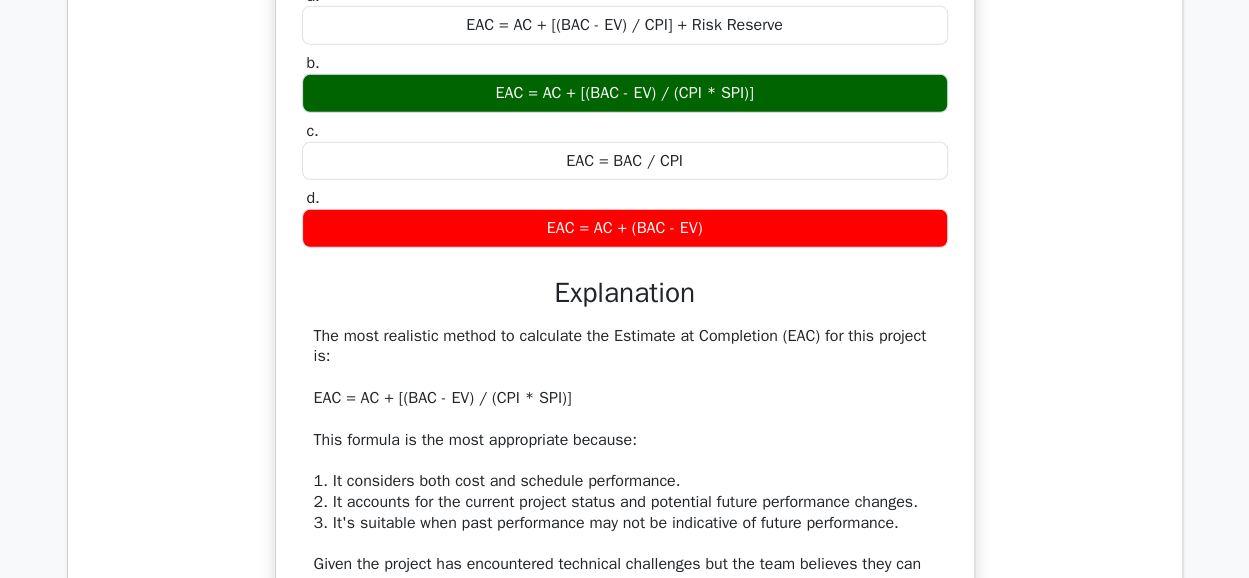 scroll, scrollTop: 3008, scrollLeft: 0, axis: vertical 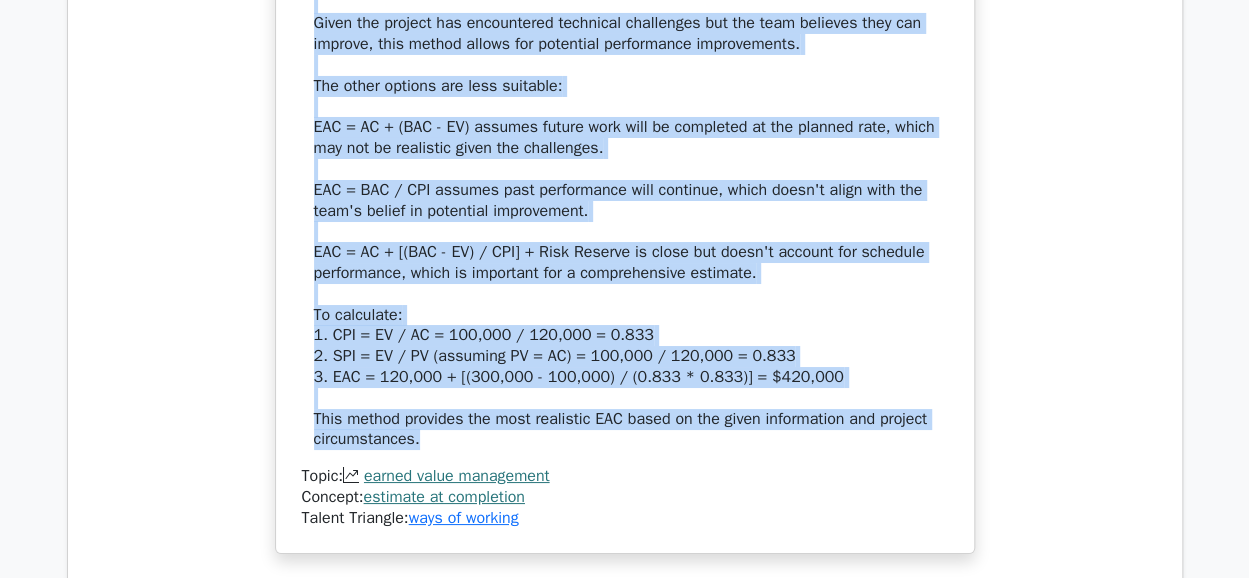 drag, startPoint x: 312, startPoint y: 327, endPoint x: 474, endPoint y: 416, distance: 184.83777 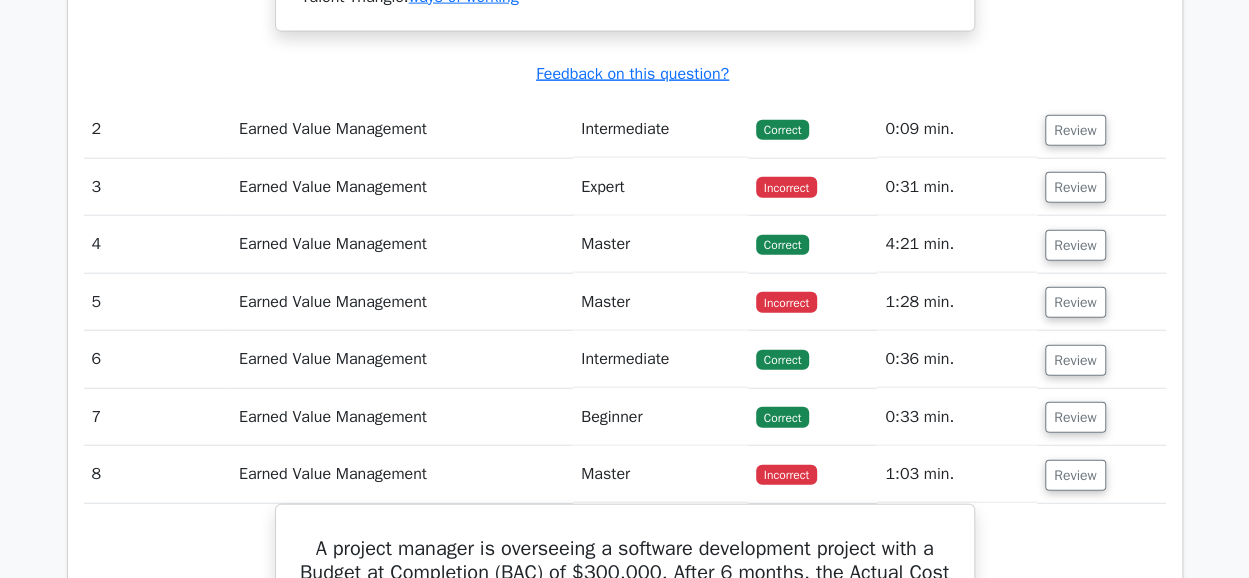 scroll, scrollTop: 2277, scrollLeft: 0, axis: vertical 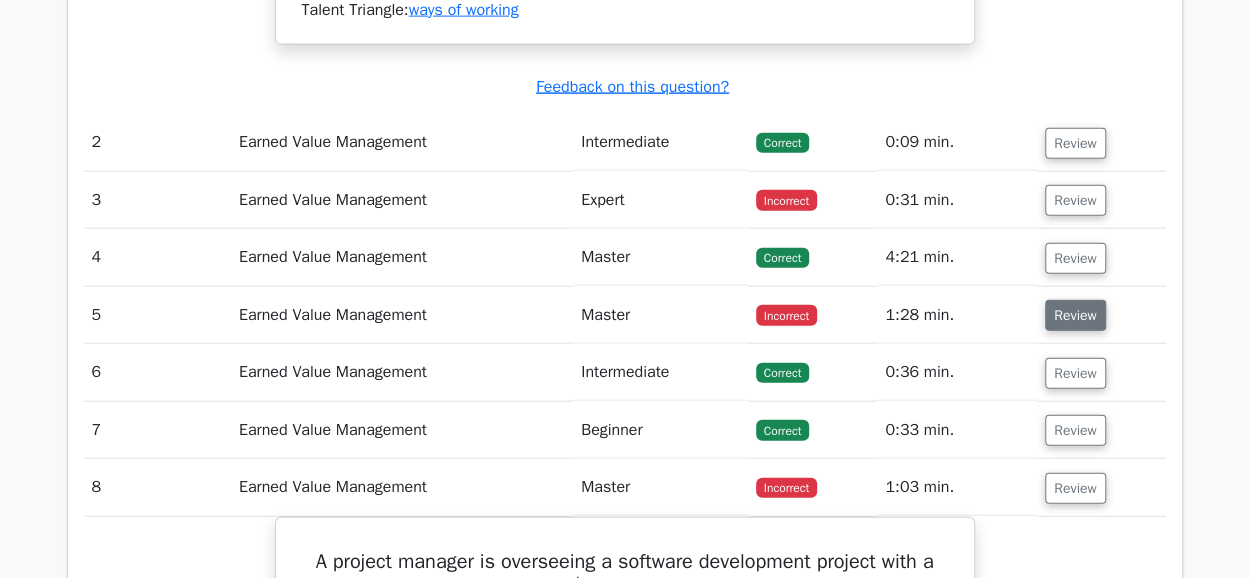 click on "Review" at bounding box center (1075, 315) 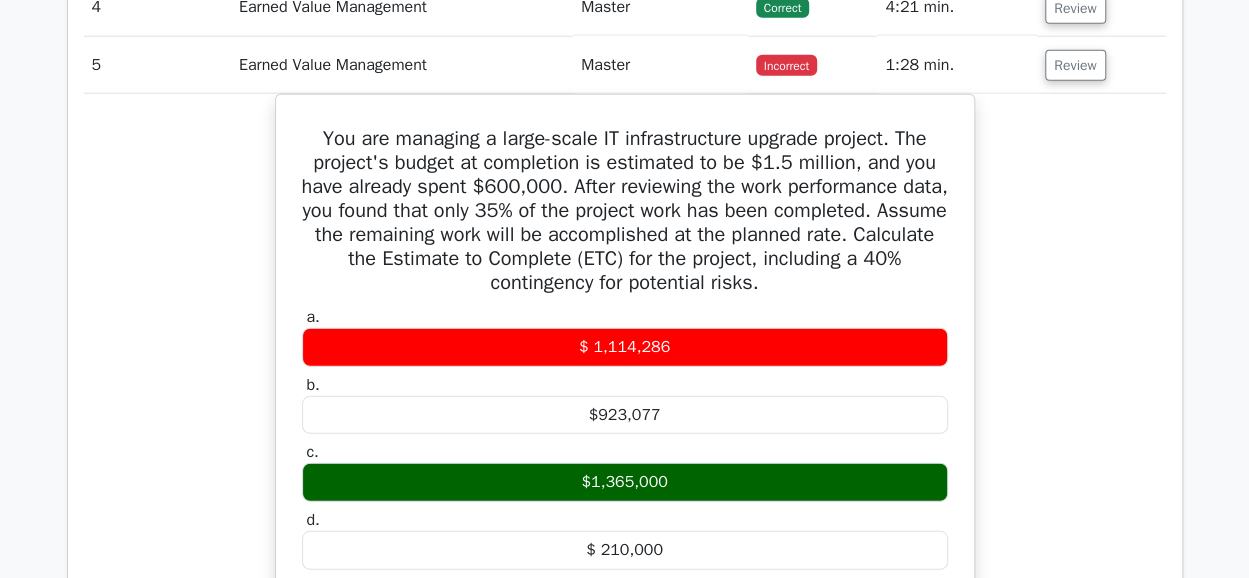 scroll, scrollTop: 2522, scrollLeft: 0, axis: vertical 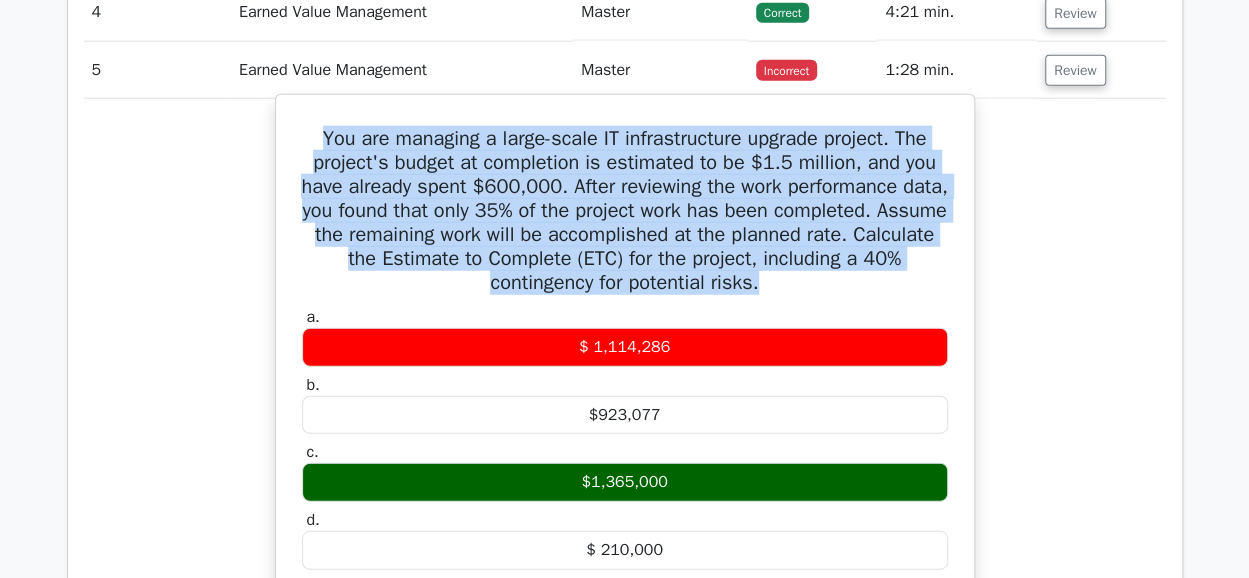 drag, startPoint x: 312, startPoint y: 124, endPoint x: 814, endPoint y: 276, distance: 524.5074 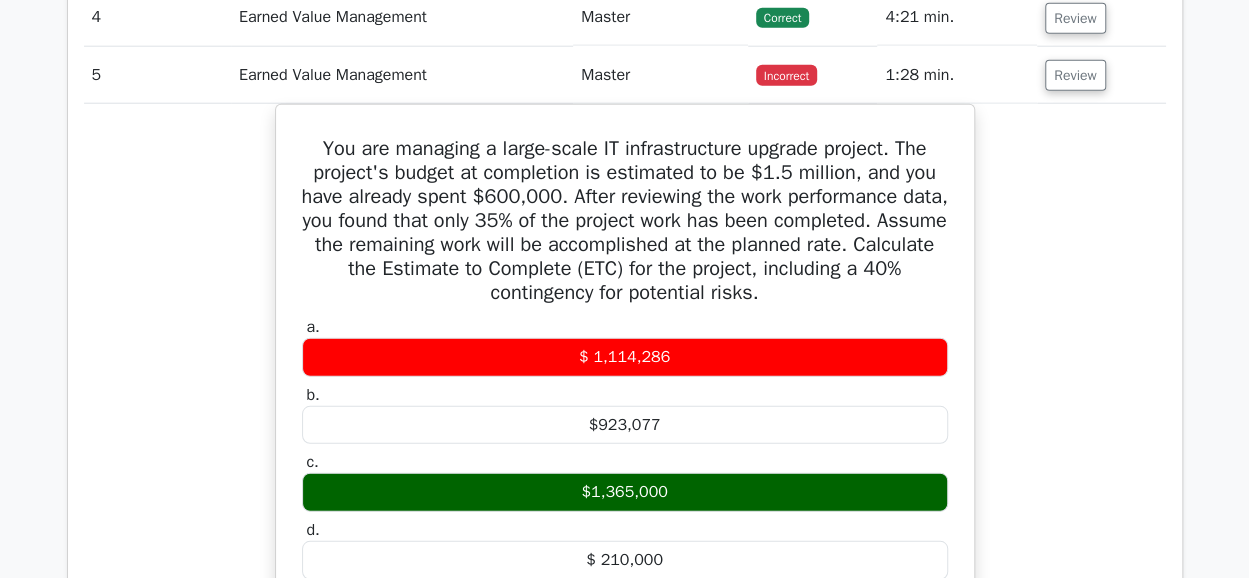 click on "Go Premium
Project Management Professional Preparation Package (2025)
Earn 35 PDUs needed for your PMP certification
13651 Superior-grade  Project Management Professional practice questions.
Accelerated Mastery: Deep dive into critical topics to fast-track your mastery.
Unlock Effortless PMP preparation: 5 full exams.
100% Satisfaction Guaranteed: Full refund with no questions if unsatisfied.
Bonus: all courses" at bounding box center [624, 1462] 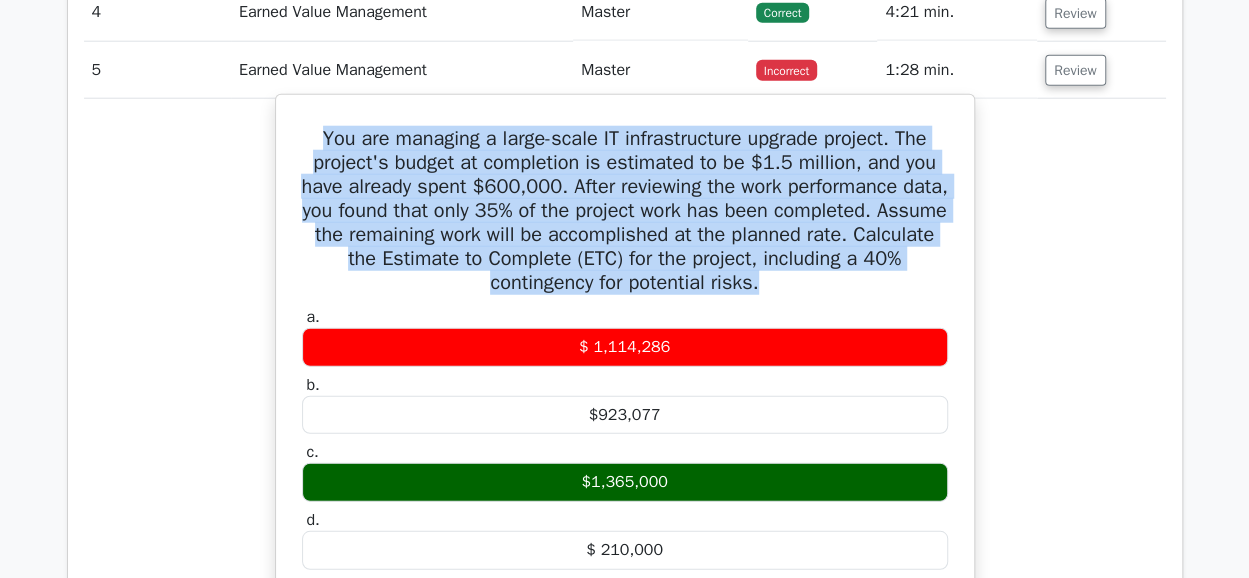drag, startPoint x: 309, startPoint y: 125, endPoint x: 838, endPoint y: 279, distance: 550.9601 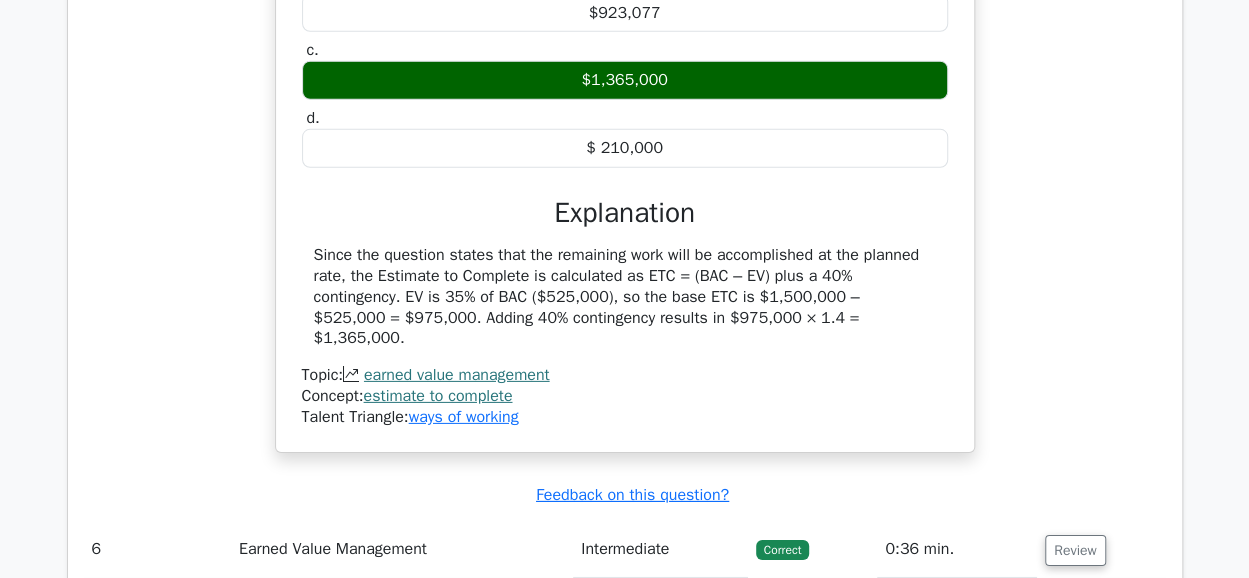 scroll, scrollTop: 3068, scrollLeft: 0, axis: vertical 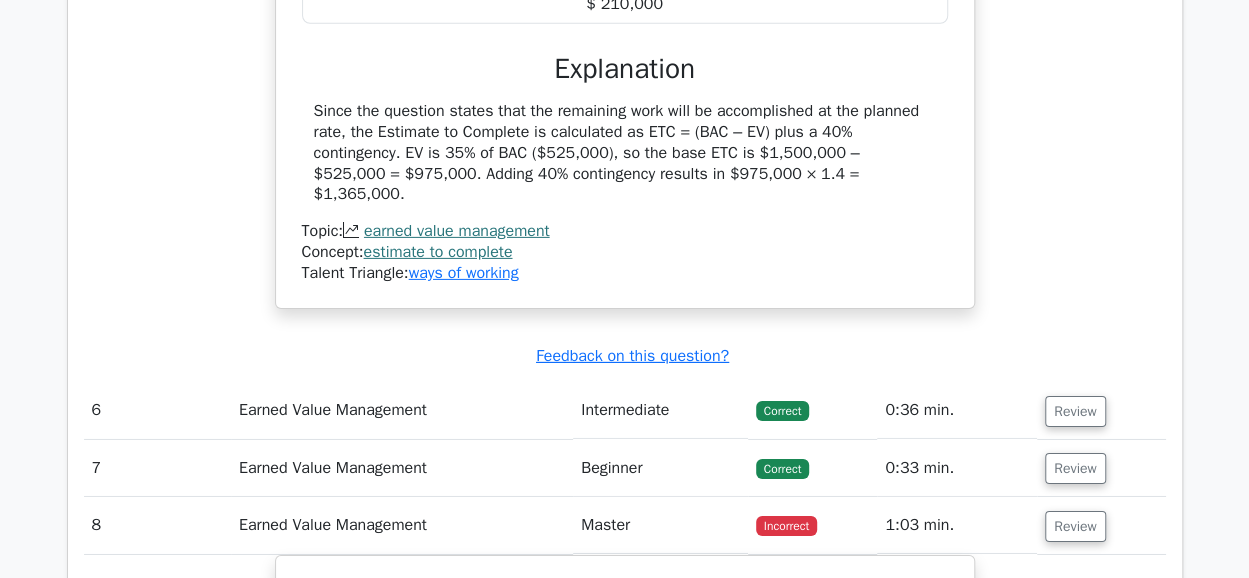 drag, startPoint x: 314, startPoint y: 94, endPoint x: 812, endPoint y: 159, distance: 502.22406 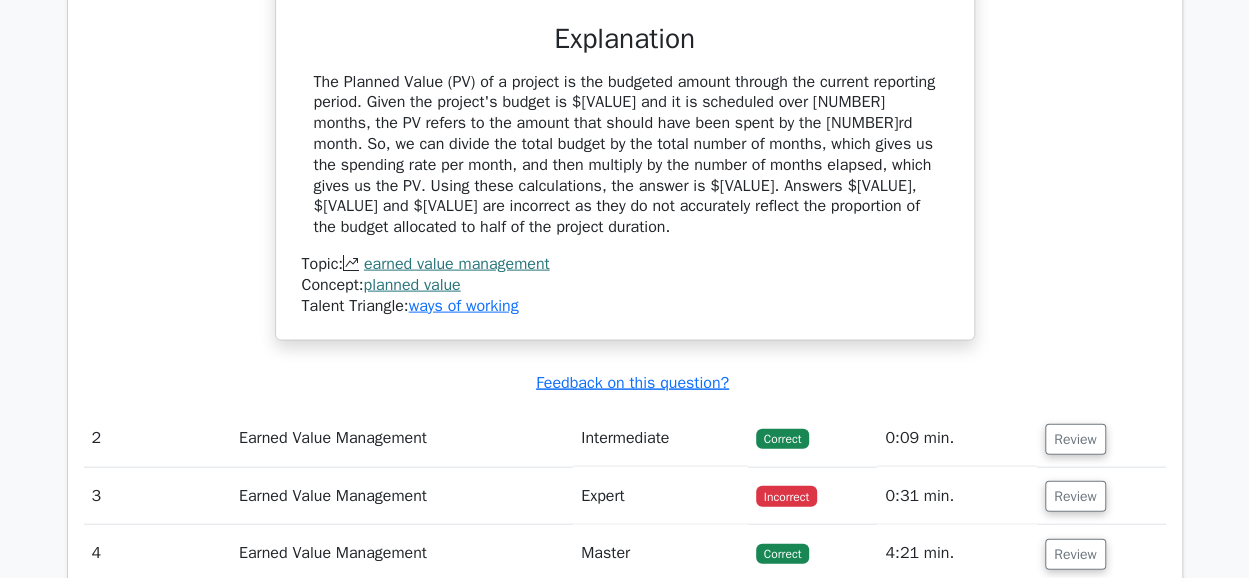 scroll, scrollTop: 2006, scrollLeft: 0, axis: vertical 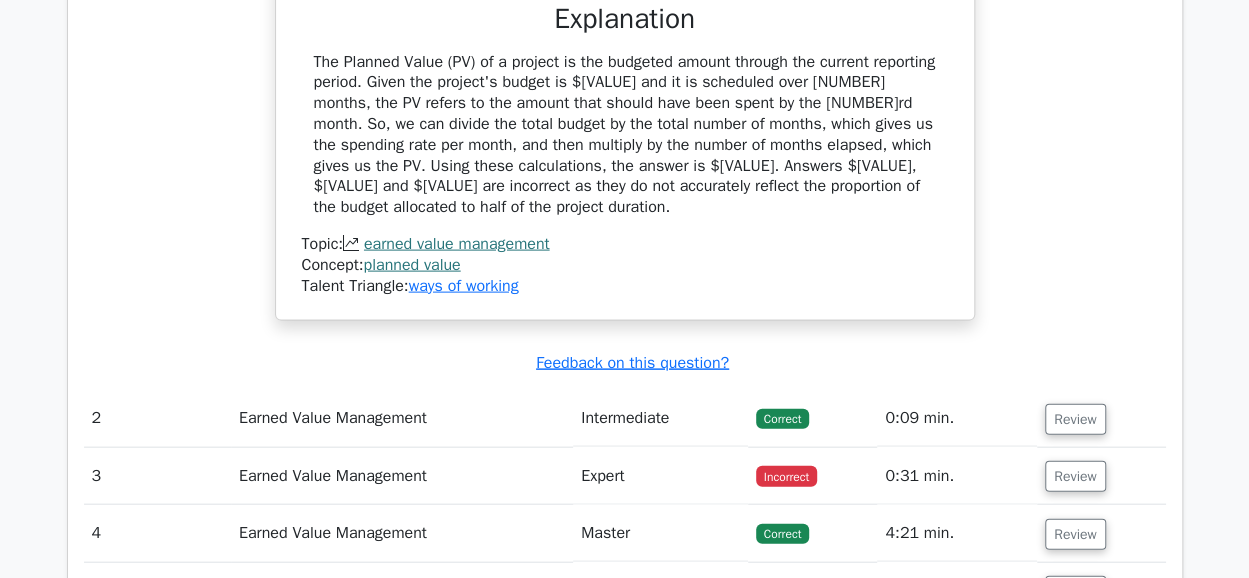 click on "Go Premium
Project Management Professional Preparation Package (2025)
Earn 35 PDUs needed for your PMP certification
13651 Superior-grade  Project Management Professional practice questions.
Accelerated Mastery: Deep dive into critical topics to fast-track your mastery.
Unlock Effortless PMP preparation: 5 full exams.
100% Satisfaction Guaranteed: Full refund with no questions if unsatisfied.
Bonus: all courses" at bounding box center (624, 1978) 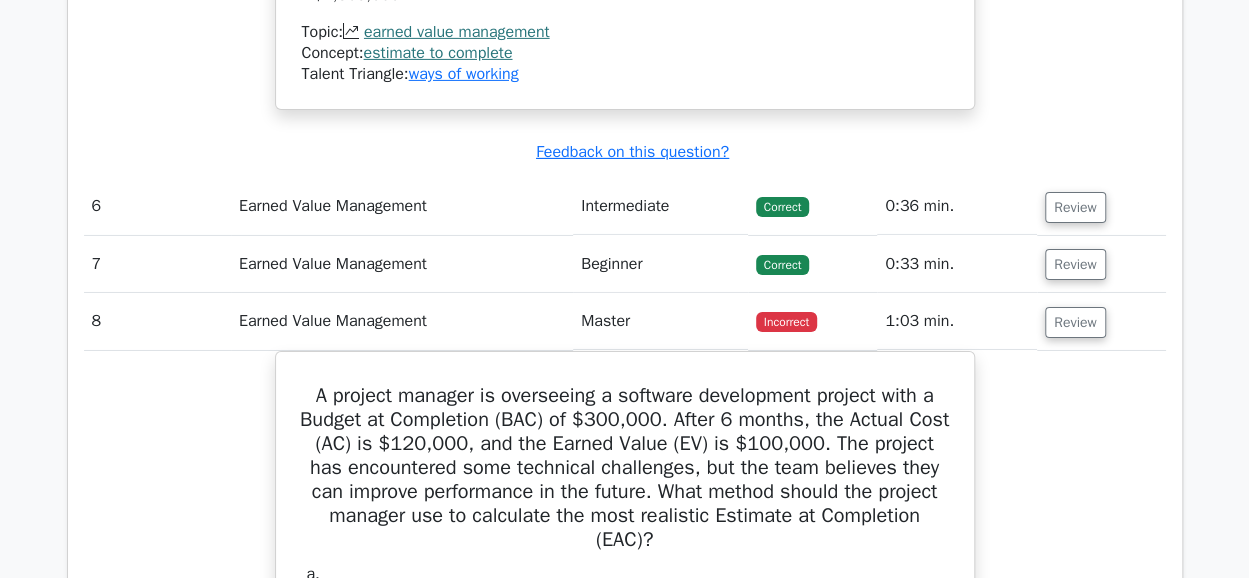 scroll, scrollTop: 3287, scrollLeft: 0, axis: vertical 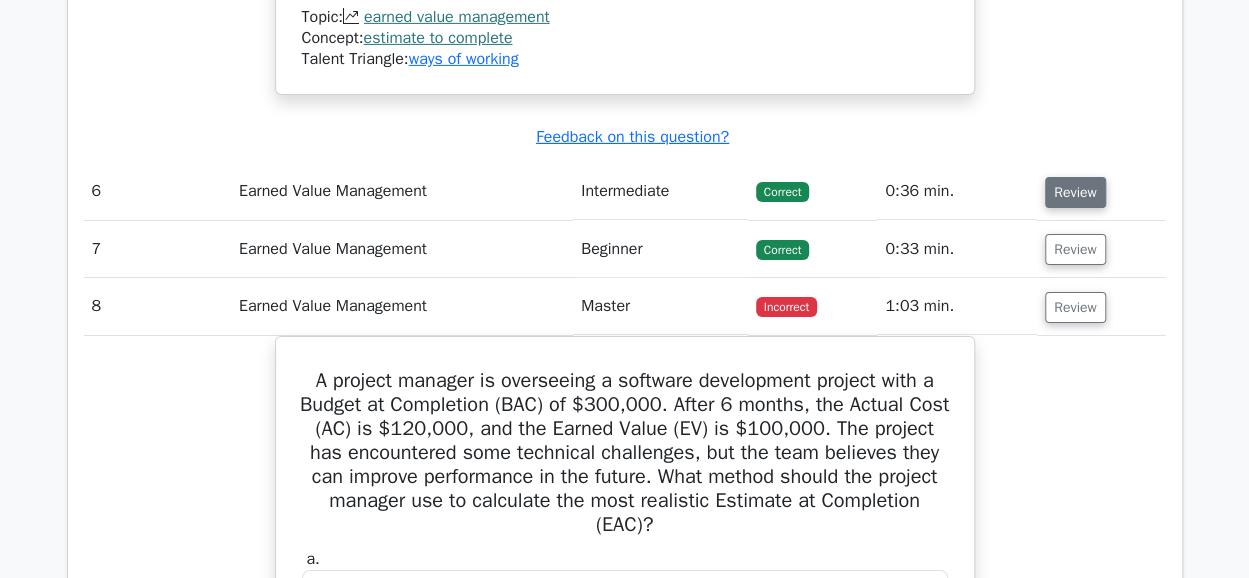 click on "Review" at bounding box center (1075, 192) 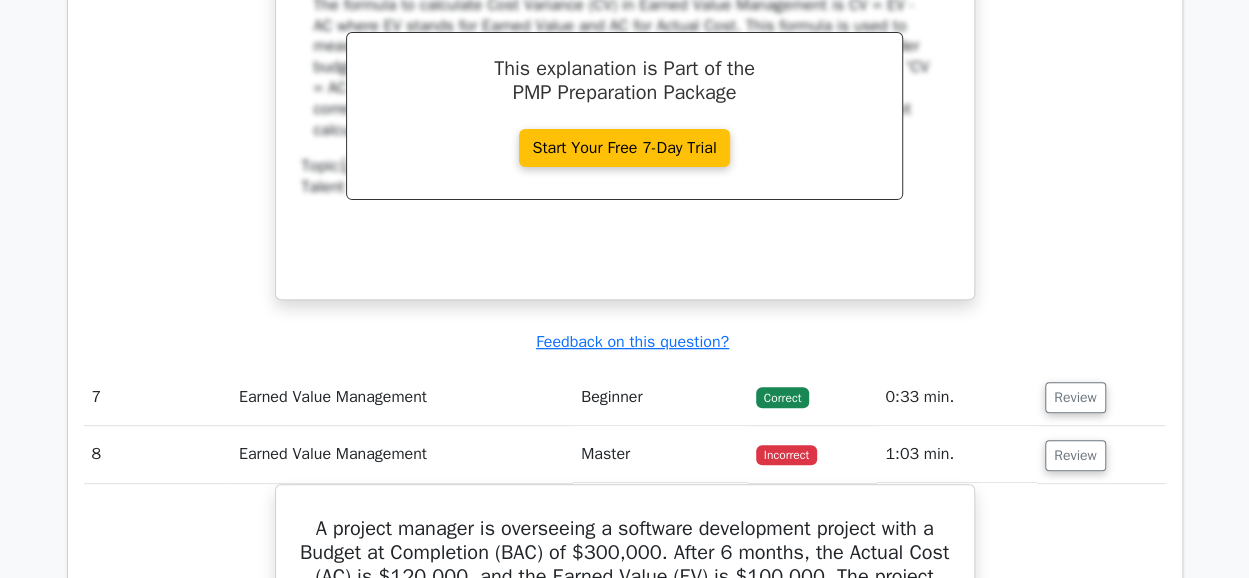 scroll, scrollTop: 3907, scrollLeft: 0, axis: vertical 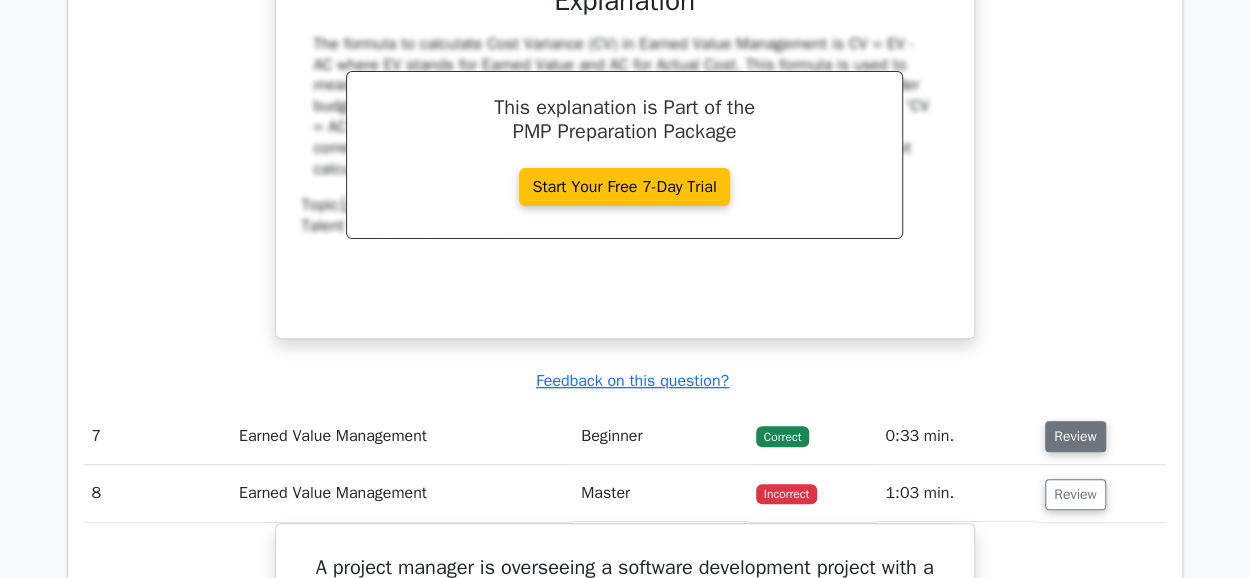 click on "Review" at bounding box center (1075, 436) 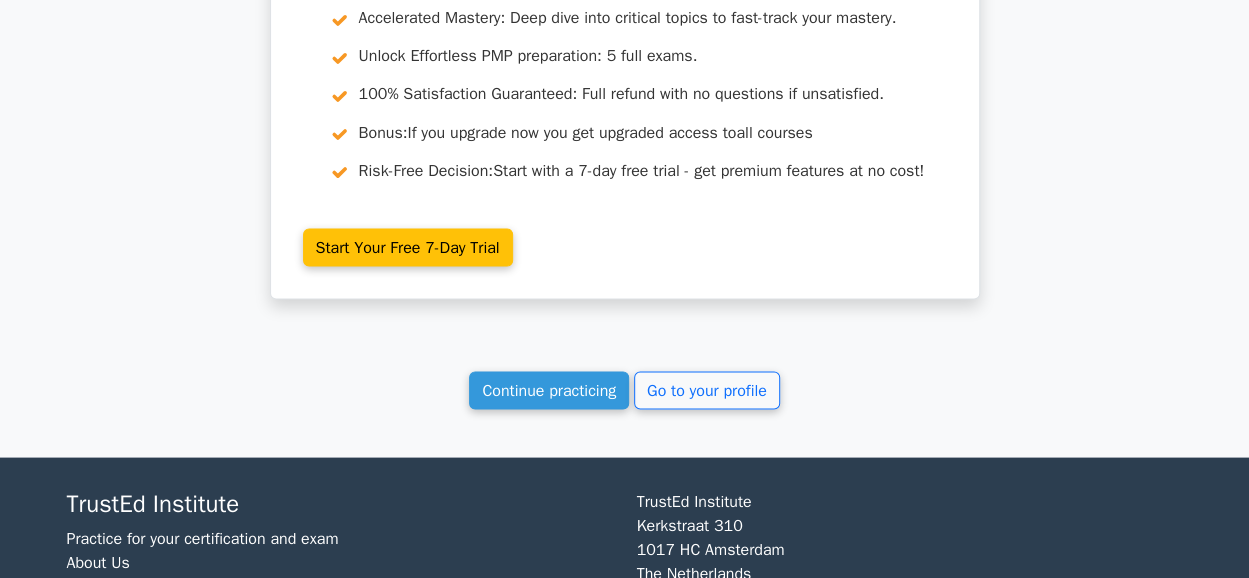 scroll, scrollTop: 9251, scrollLeft: 0, axis: vertical 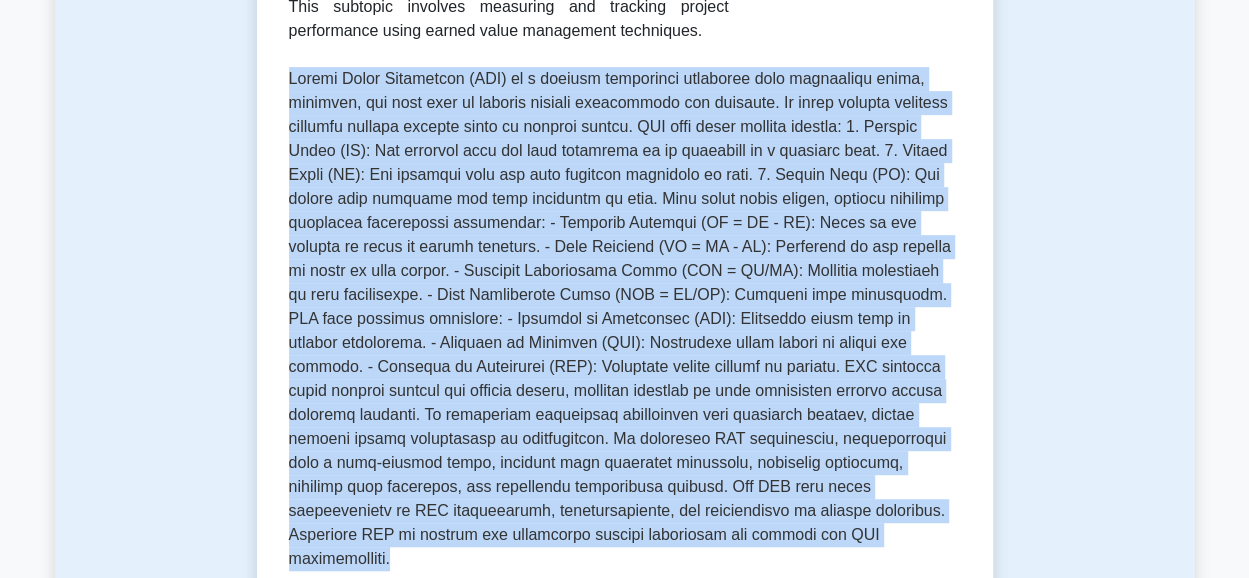 drag, startPoint x: 291, startPoint y: 76, endPoint x: 732, endPoint y: 530, distance: 632.9273 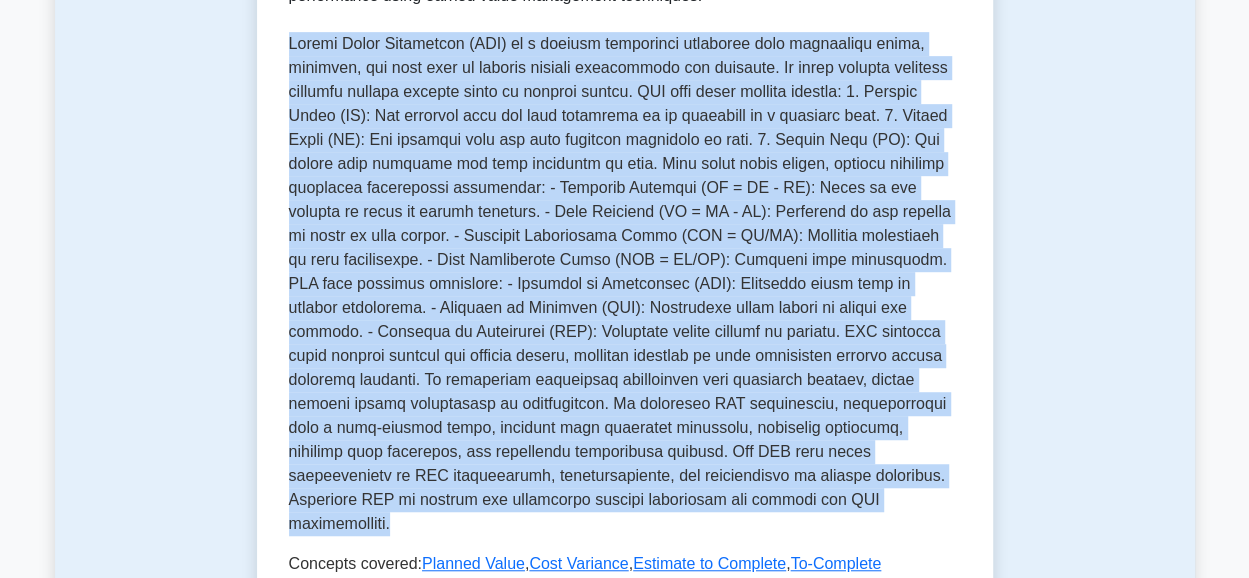 scroll, scrollTop: 512, scrollLeft: 0, axis: vertical 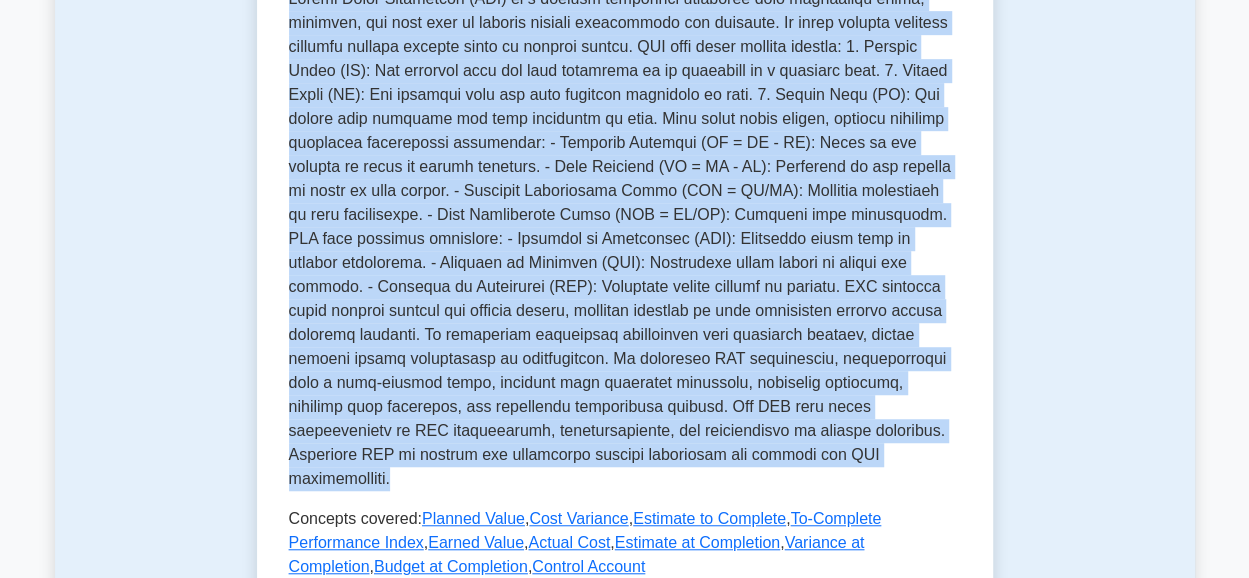 copy on "Earned Value Management (EVM) is a project management technique that integrates scope, schedule, and cost data to measure project performance and progress. It helps project managers forecast project results based on current trends.
EVM uses three primary metrics:
1. Planned Value (PV): The budgeted cost for work scheduled to be completed by a specific date.
2. Earned Value (EV): The budgeted cost for work actually completed to date.
3. Actual Cost (AC): The actual cost incurred for work completed to date.
From these basic values, project managers calculate performance indicators:
- Schedule Variance (SV = EV - PV): Shows if the project is ahead or behind schedule.
- Cost Variance (CV = EV - AC): Indicates if the project is under or over budget.
- Schedule Performance Index (SPI = EV/PV): Measures efficiency of time utilization.
- Cost Performance Index (CPI = EV/AC): Measures cost efficiency.
EVM also produces forecasts:
- Estimate at Completion (EAC): Projected total cost at project completion.
- Estimate..." 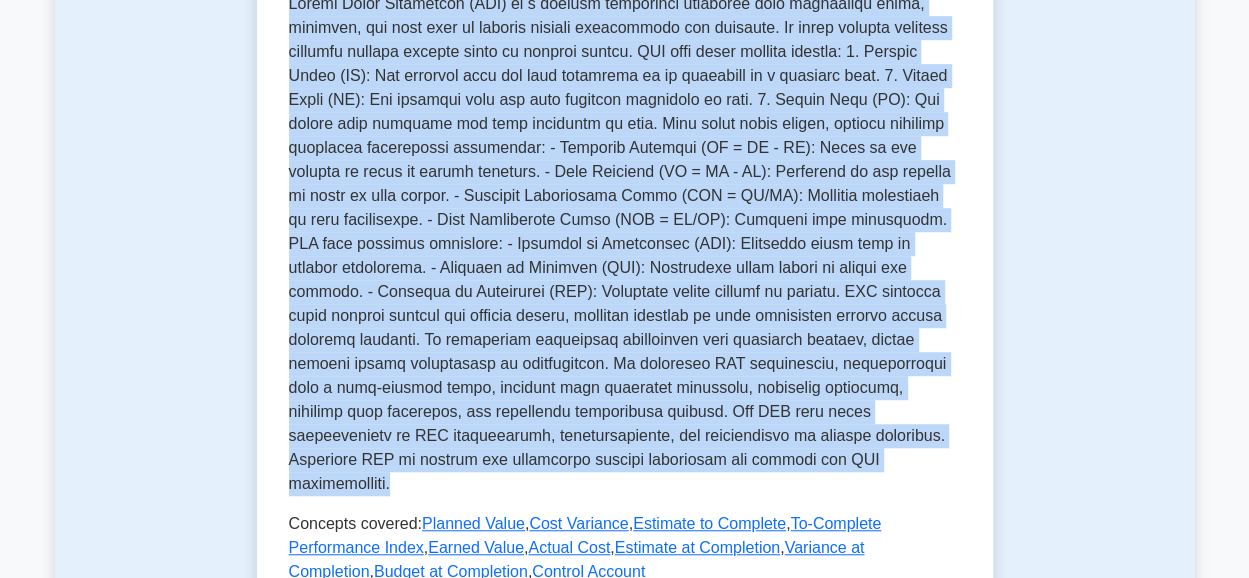 click on "Test
Flashcards
Earned Value Management
Track project performance
This subtopic involves measuring and tracking project performance using earned value management techniques.
5 minutes
5 Questions" at bounding box center (625, 1296) 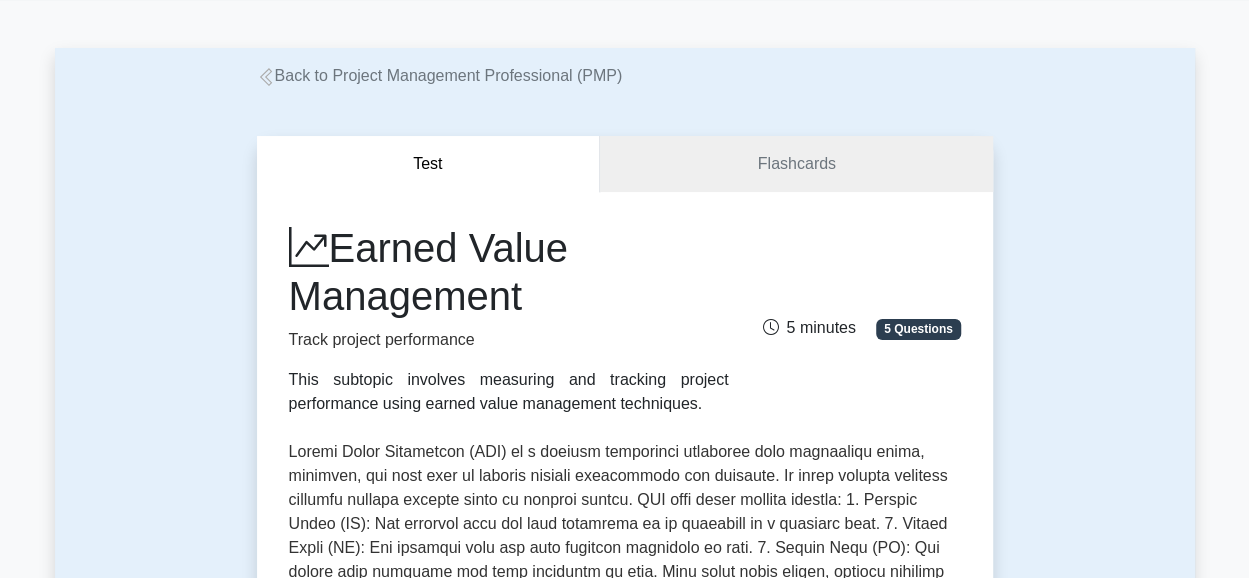 scroll, scrollTop: 59, scrollLeft: 0, axis: vertical 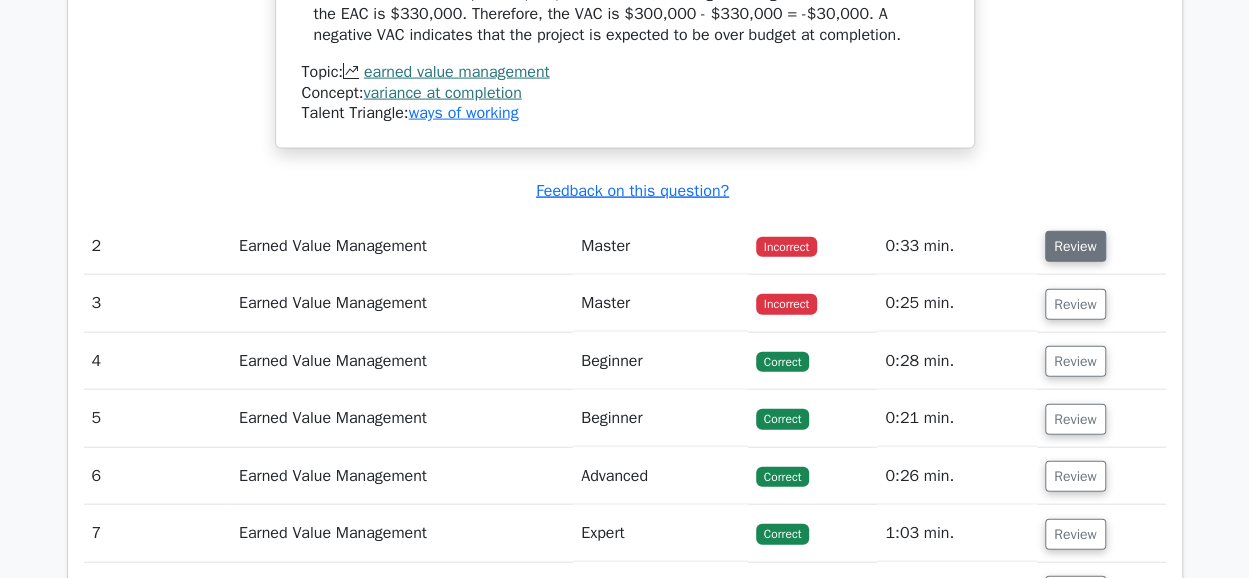 click on "Review" at bounding box center (1075, 246) 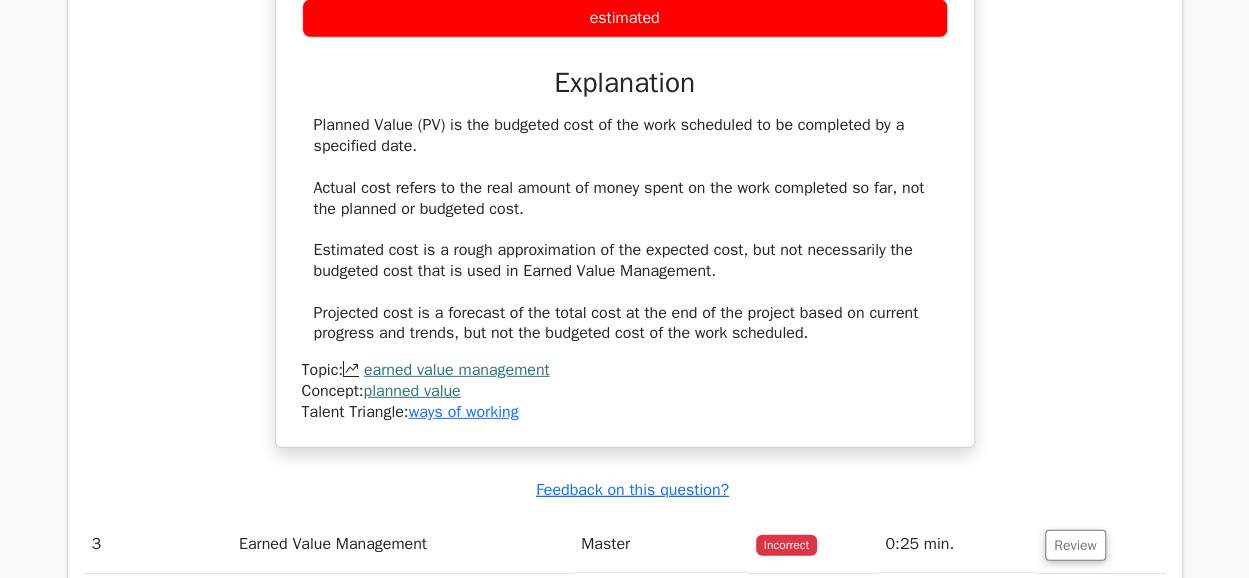 scroll, scrollTop: 2705, scrollLeft: 0, axis: vertical 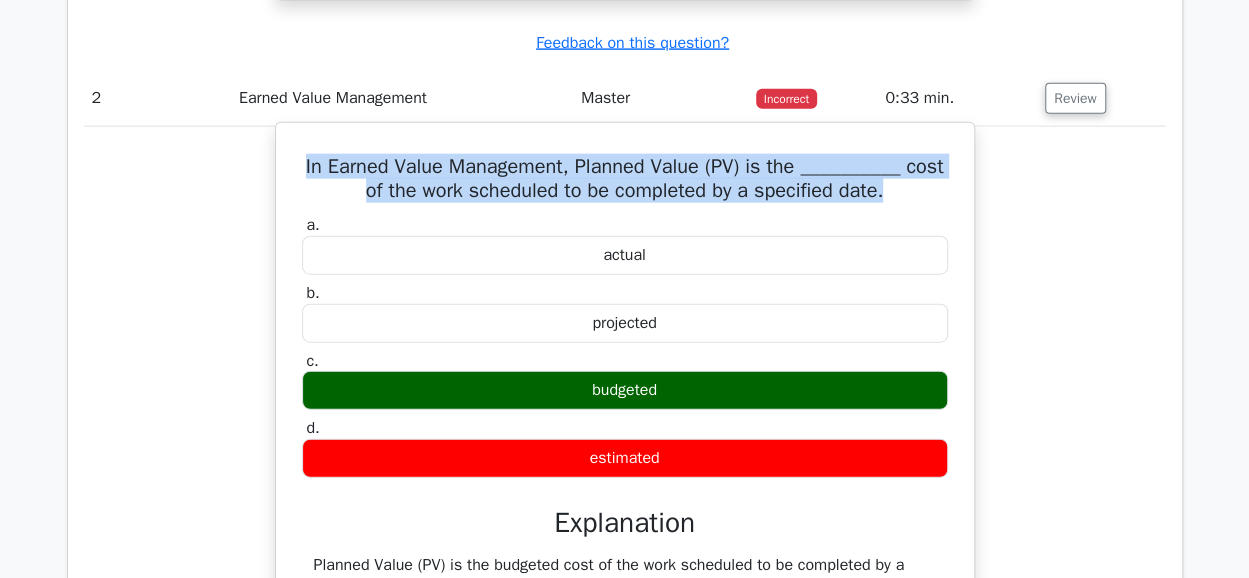 drag, startPoint x: 304, startPoint y: 147, endPoint x: 923, endPoint y: 183, distance: 620.04596 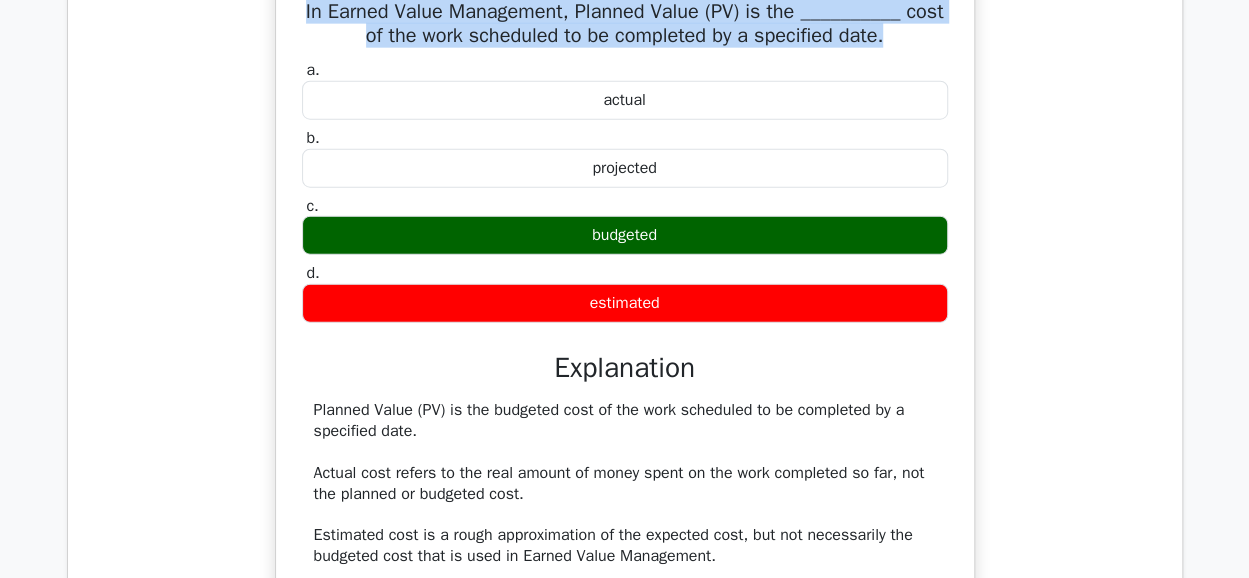 scroll, scrollTop: 2440, scrollLeft: 0, axis: vertical 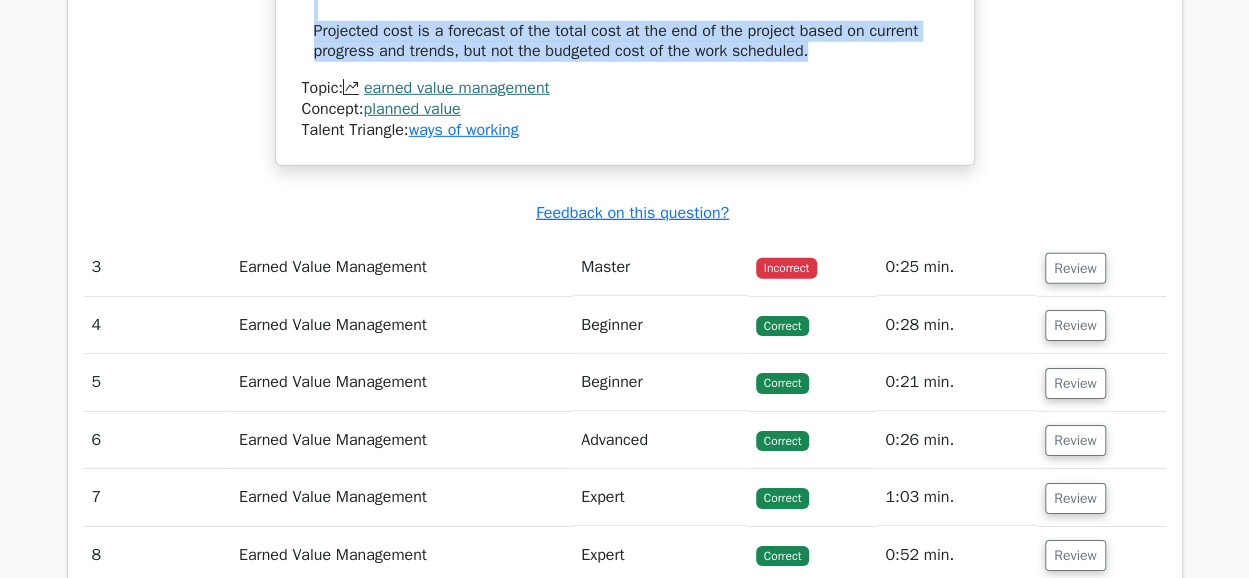 drag, startPoint x: 307, startPoint y: 362, endPoint x: 844, endPoint y: 33, distance: 629.7698 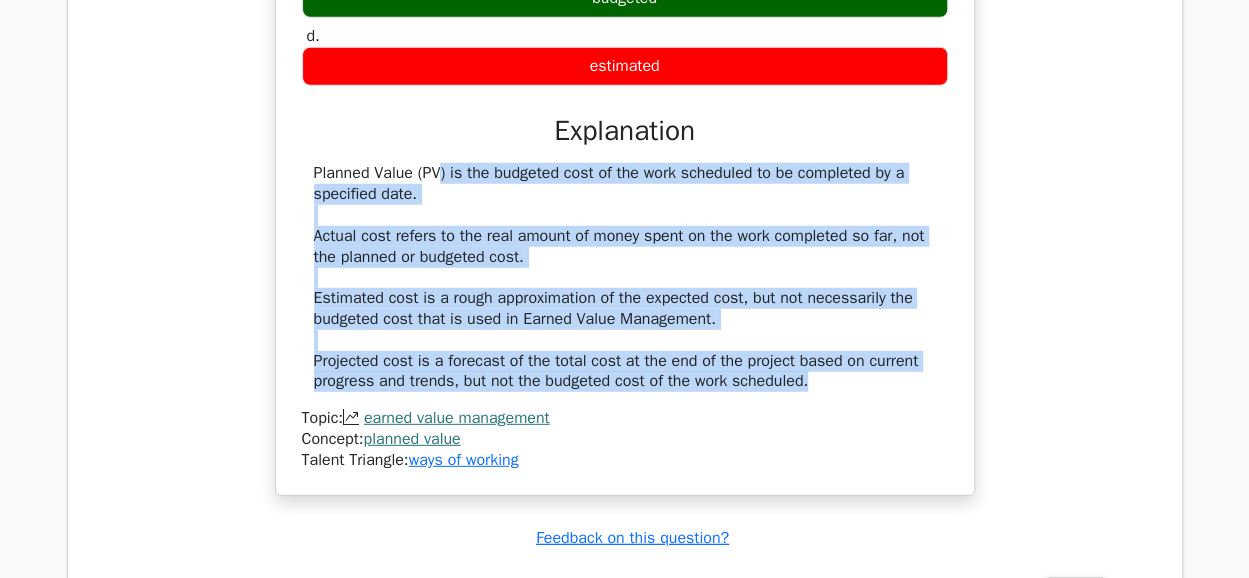 scroll, scrollTop: 2611, scrollLeft: 0, axis: vertical 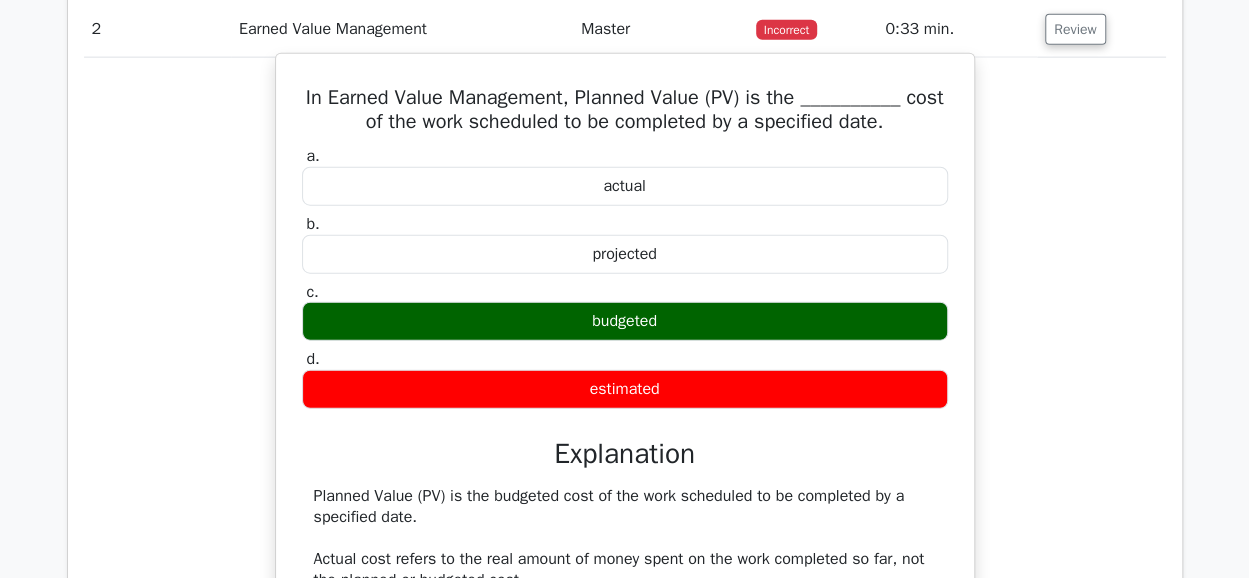 click on "In Earned Value Management, Planned Value (PV) is the __________ cost of the work scheduled to be completed by a specified date." at bounding box center [625, 110] 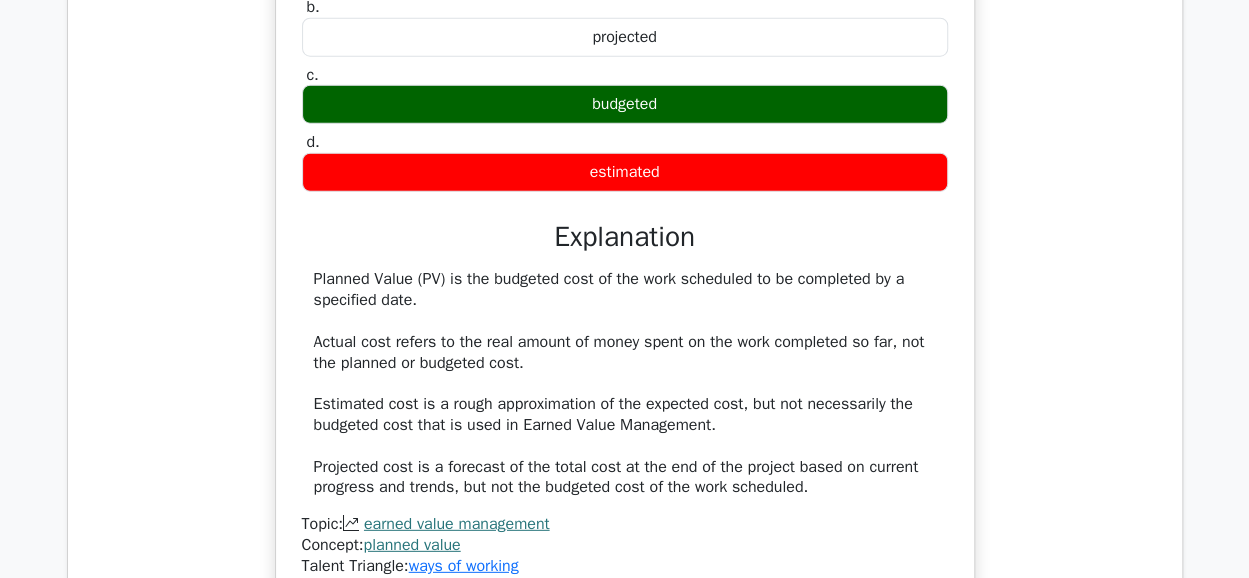 scroll, scrollTop: 2571, scrollLeft: 0, axis: vertical 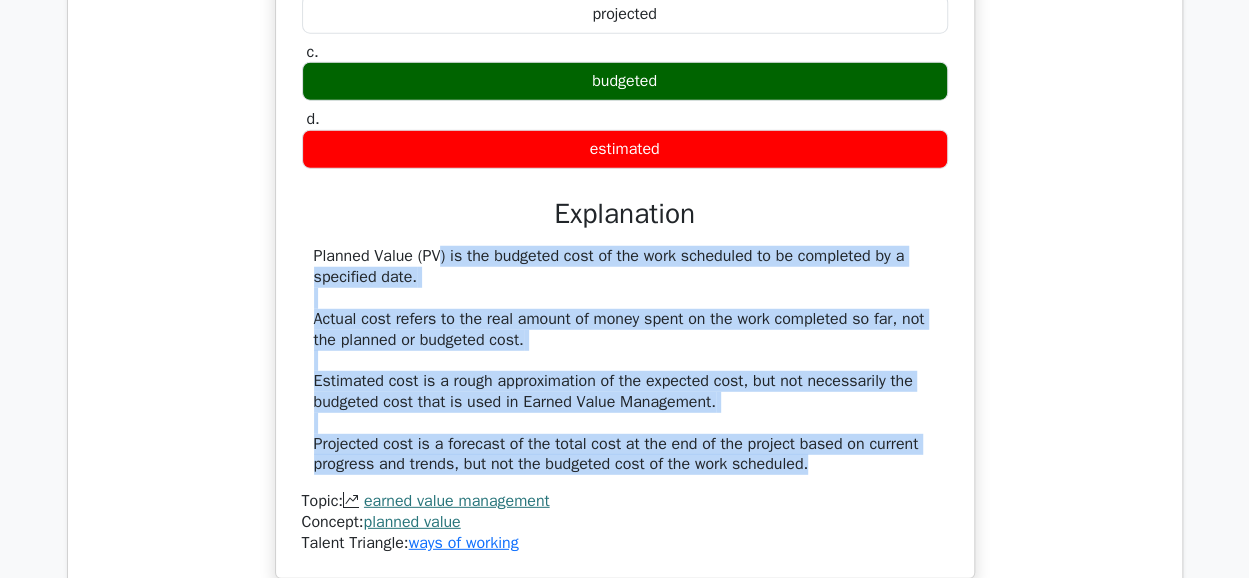 drag, startPoint x: 313, startPoint y: 245, endPoint x: 878, endPoint y: 453, distance: 602.0706 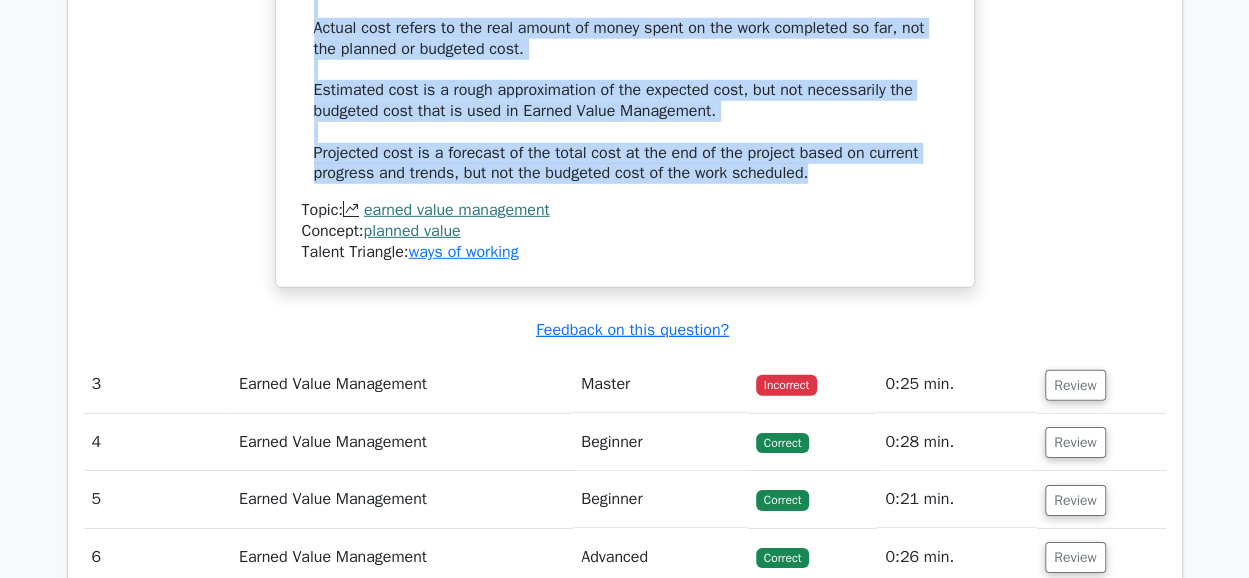 scroll, scrollTop: 2897, scrollLeft: 0, axis: vertical 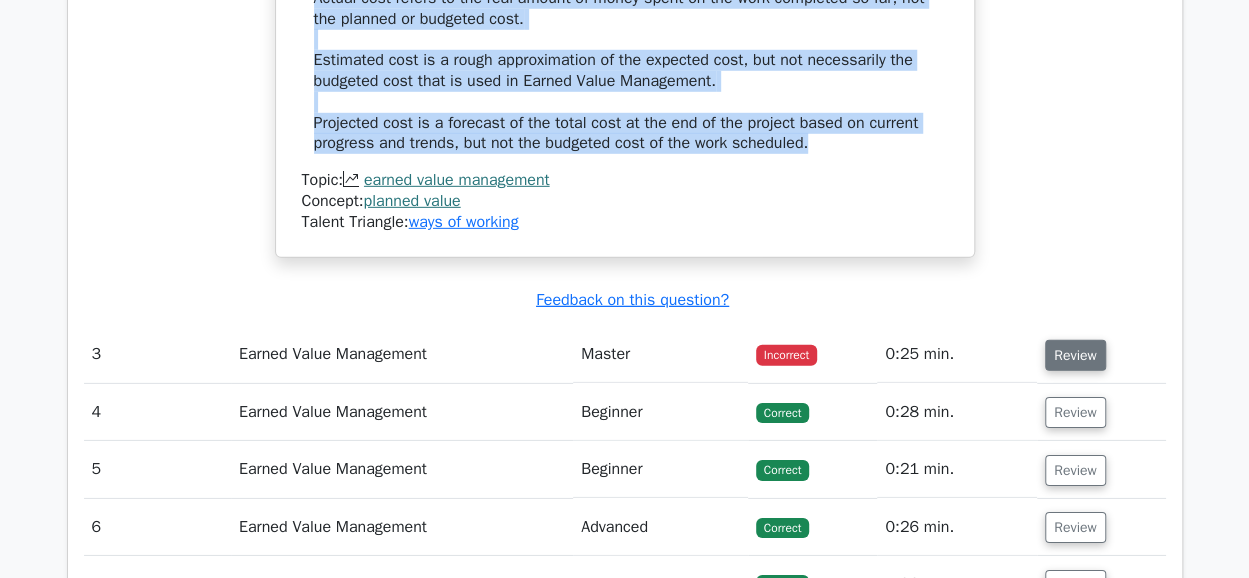 click on "Review" at bounding box center (1075, 355) 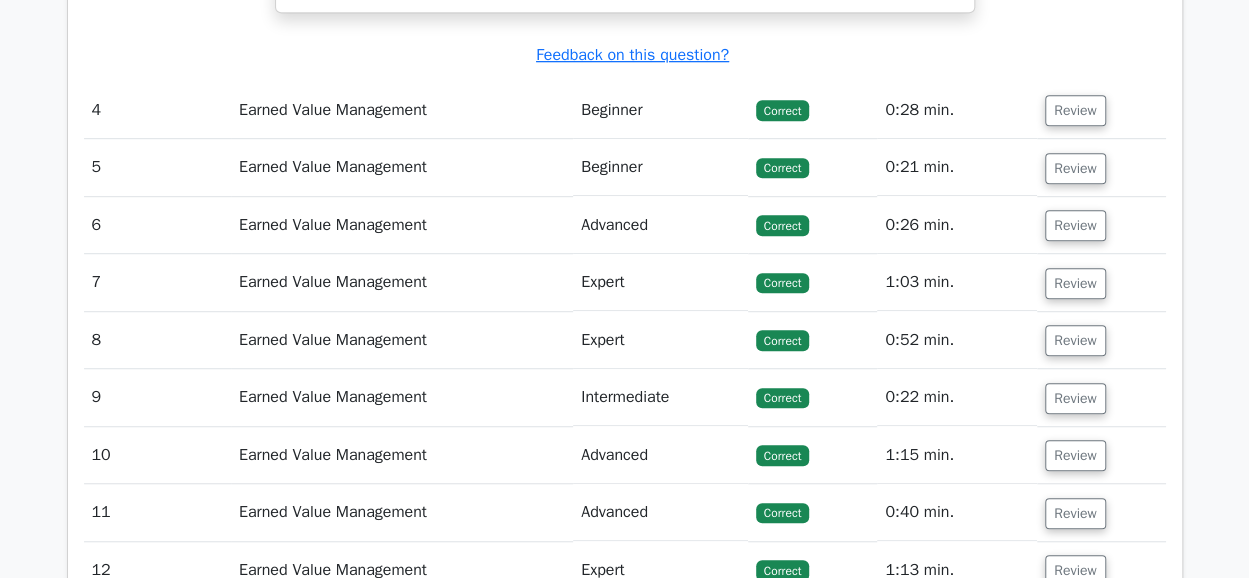 scroll, scrollTop: 4283, scrollLeft: 0, axis: vertical 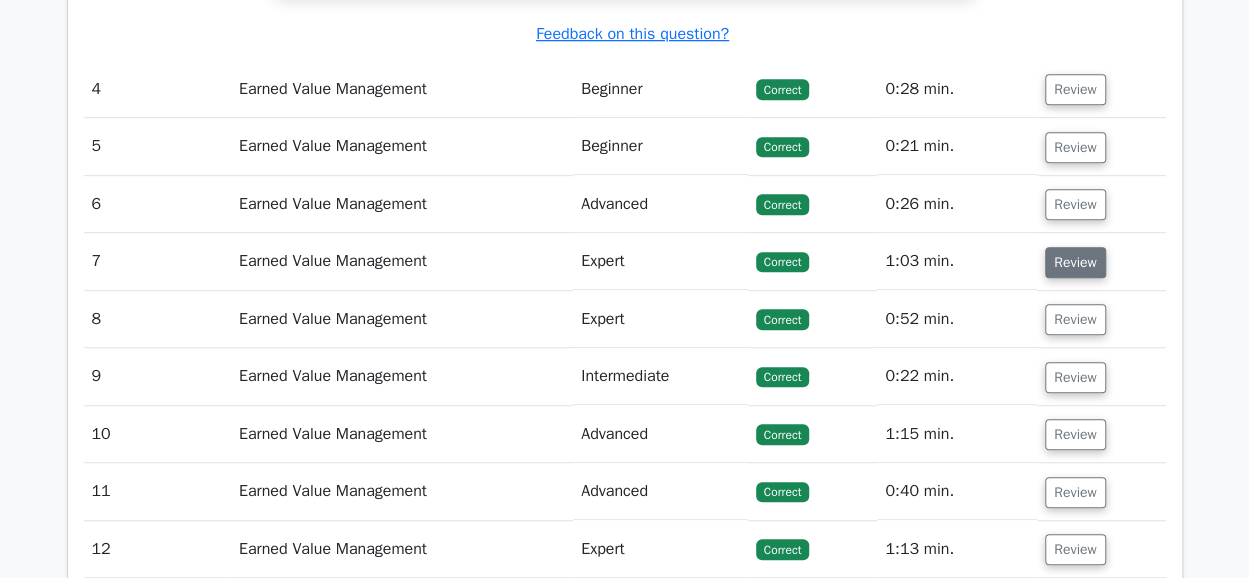 click on "Review" at bounding box center [1075, 262] 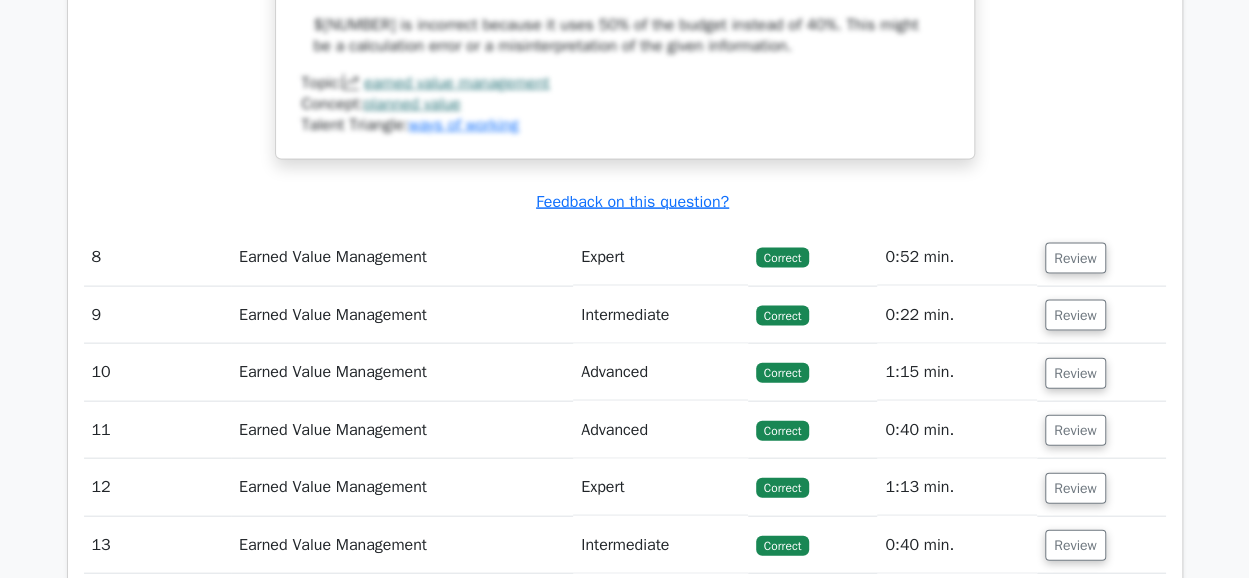 scroll, scrollTop: 5730, scrollLeft: 0, axis: vertical 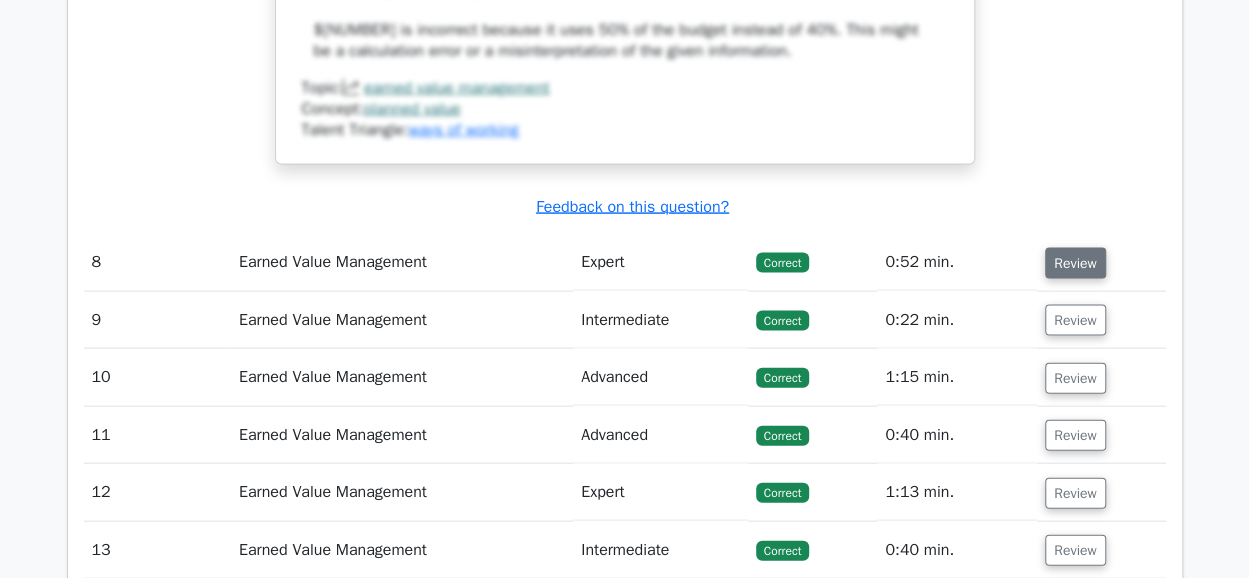 click on "Review" at bounding box center (1075, 263) 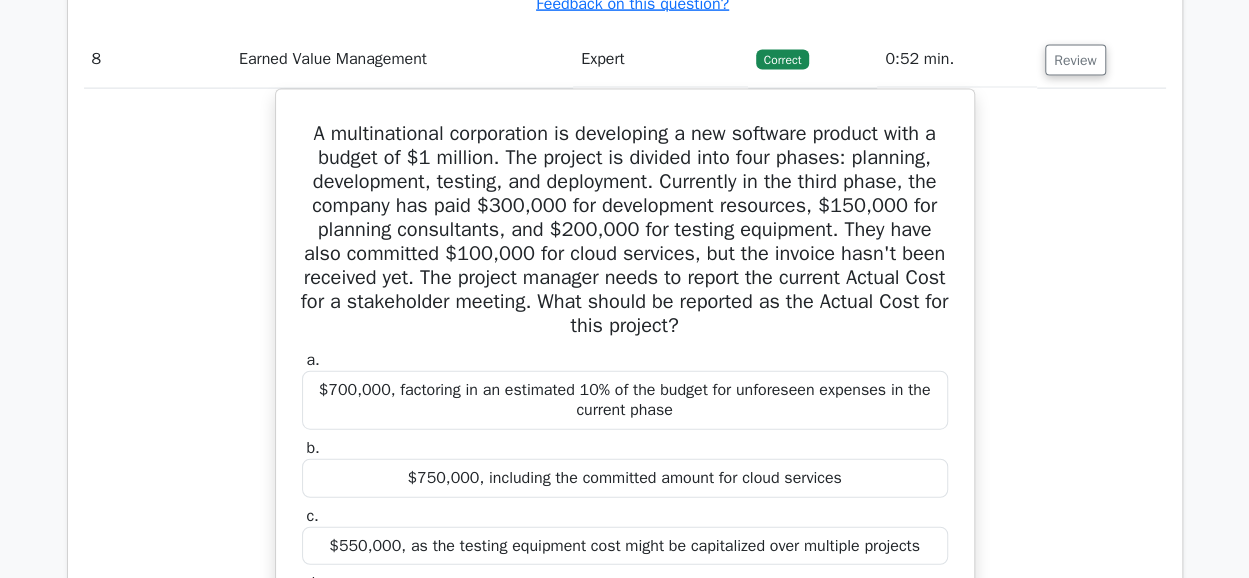 scroll, scrollTop: 5904, scrollLeft: 0, axis: vertical 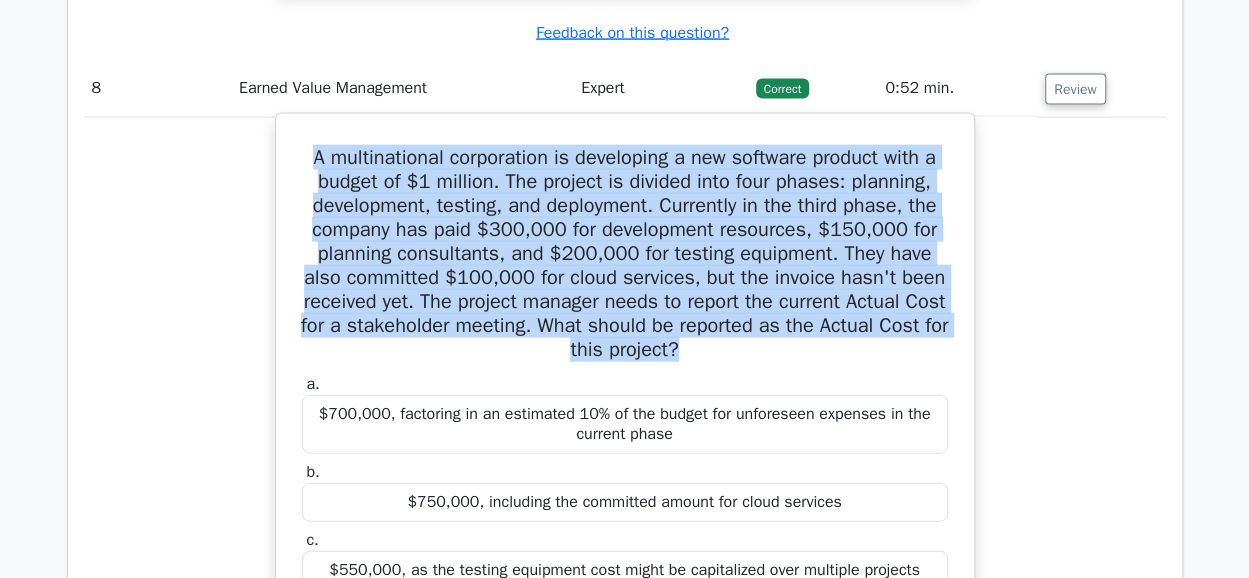 drag, startPoint x: 304, startPoint y: 158, endPoint x: 774, endPoint y: 353, distance: 508.84674 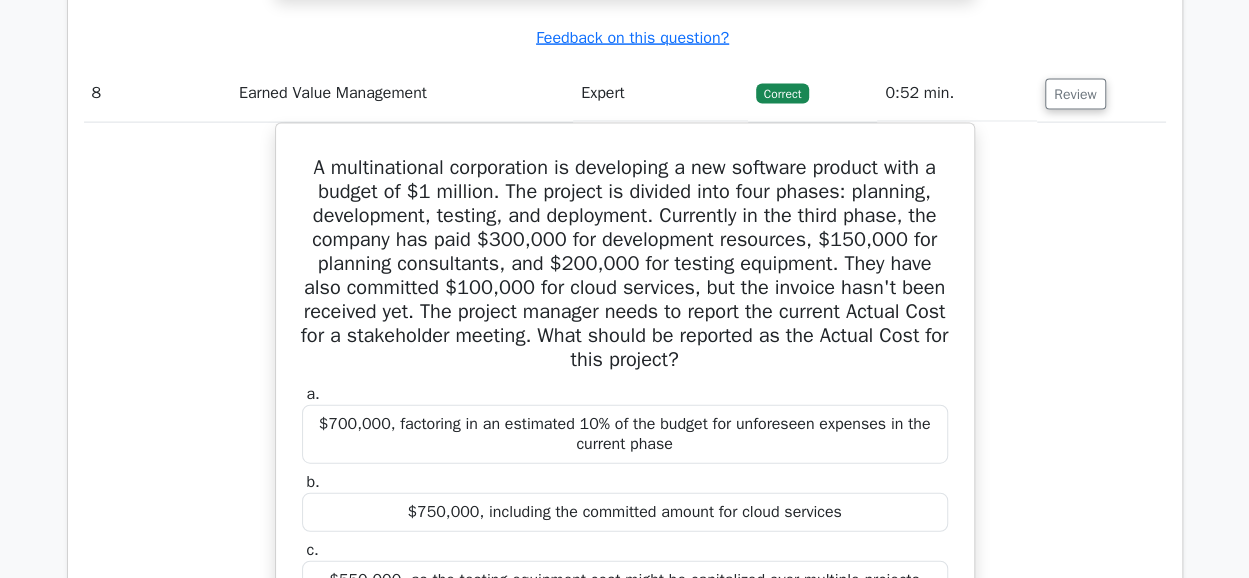 click on "Go Premium
Project Management Professional Preparation Package (2025)
Earn 35 PDUs needed for your PMP certification
13651 Superior-grade  Project Management Professional practice questions.
Accelerated Mastery: Deep dive into critical topics to fast-track your mastery.
Unlock Effortless PMP preparation: 5 full exams.
100% Satisfaction Guaranteed: Full refund with no questions if unsatisfied.
Bonus: all courses" at bounding box center [624, -1438] 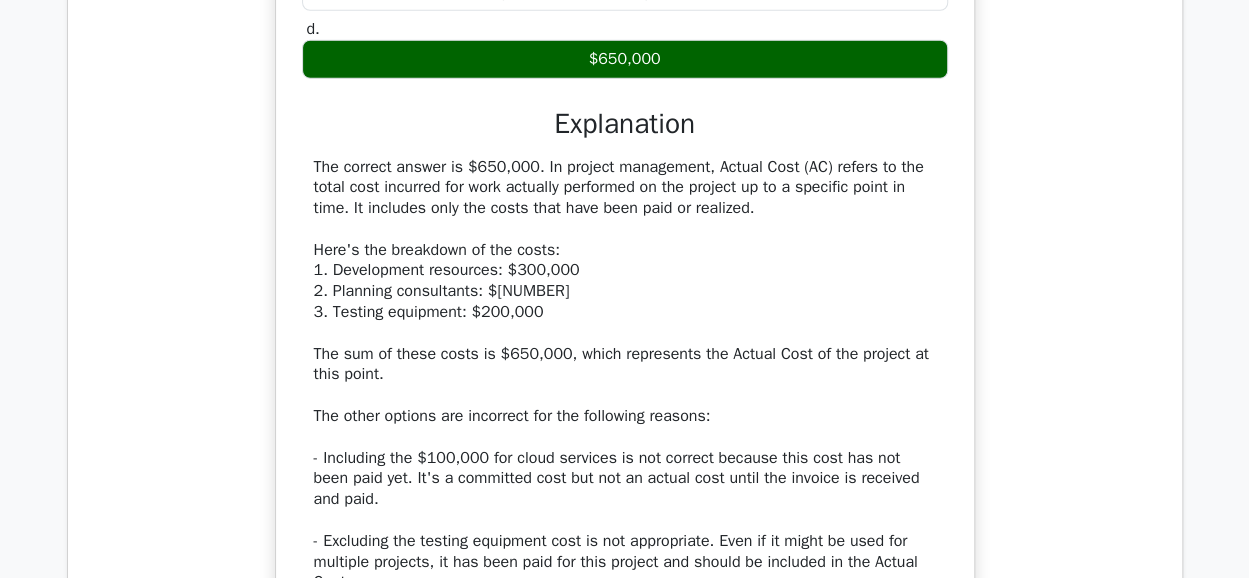 scroll, scrollTop: 6515, scrollLeft: 0, axis: vertical 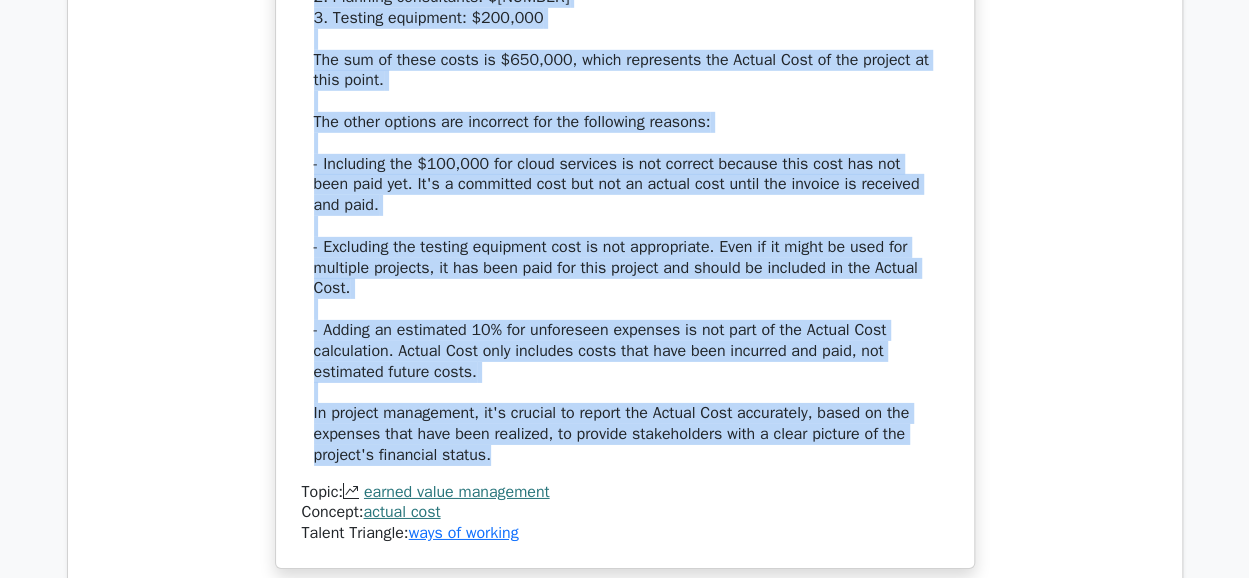 drag, startPoint x: 314, startPoint y: 127, endPoint x: 592, endPoint y: 445, distance: 422.3837 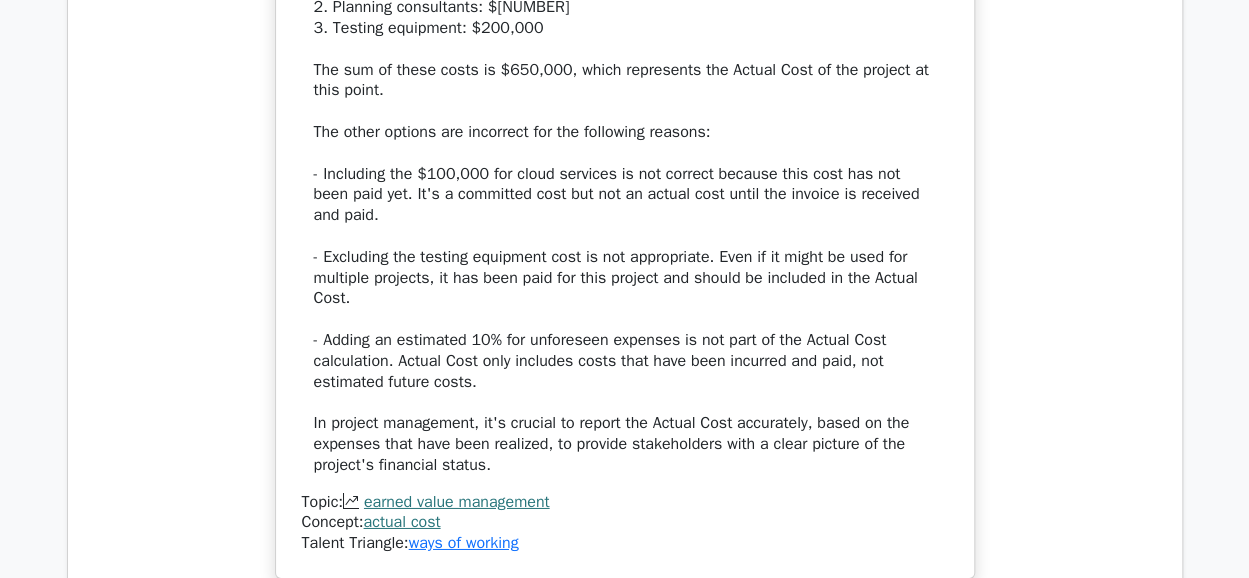 click on "Go Premium
Project Management Professional Preparation Package (2025)
Earn 35 PDUs needed for your PMP certification
13651 Superior-grade  Project Management Professional practice questions.
Accelerated Mastery: Deep dive into critical topics to fast-track your mastery.
Unlock Effortless PMP preparation: 5 full exams.
100% Satisfaction Guaranteed: Full refund with no questions if unsatisfied.
Bonus: all courses" at bounding box center [624, -2310] 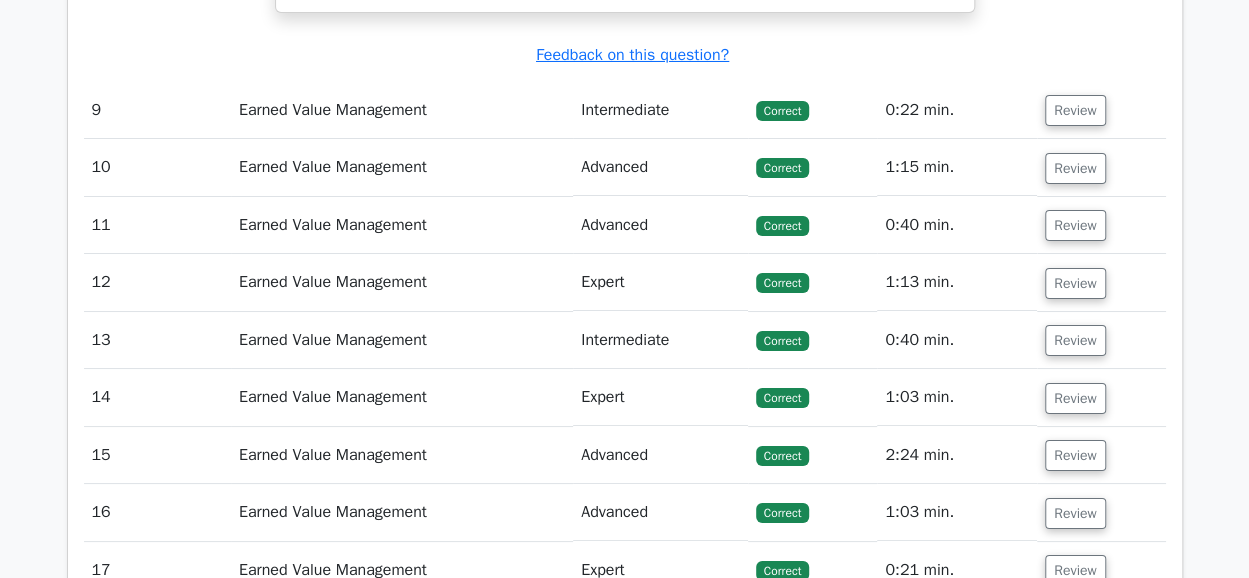 scroll, scrollTop: 7364, scrollLeft: 0, axis: vertical 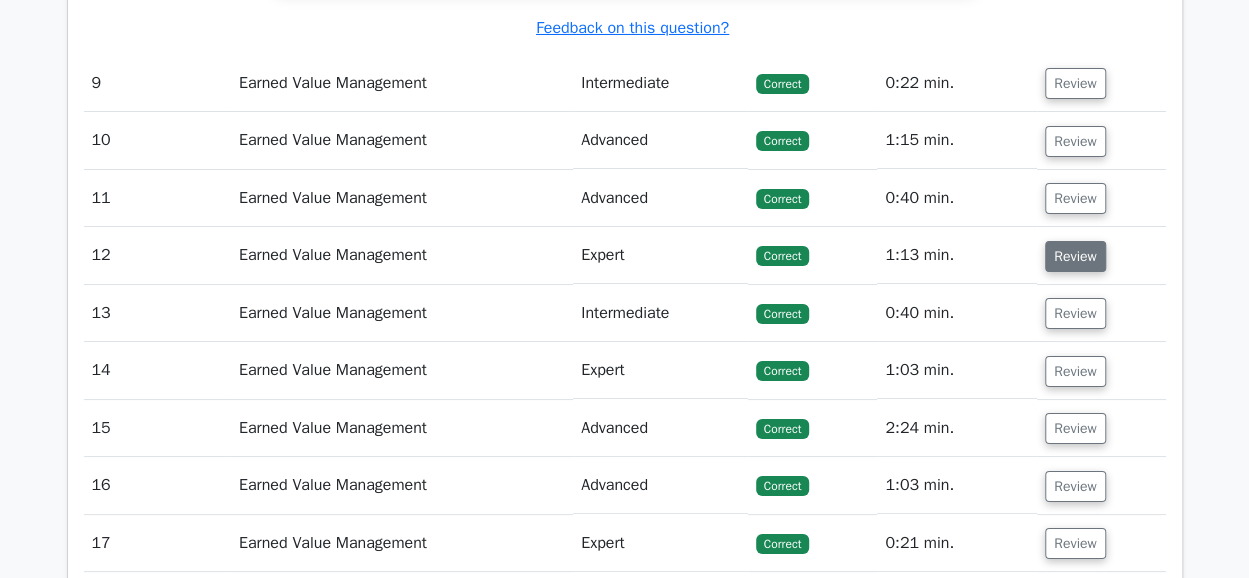 click on "Review" at bounding box center (1075, 256) 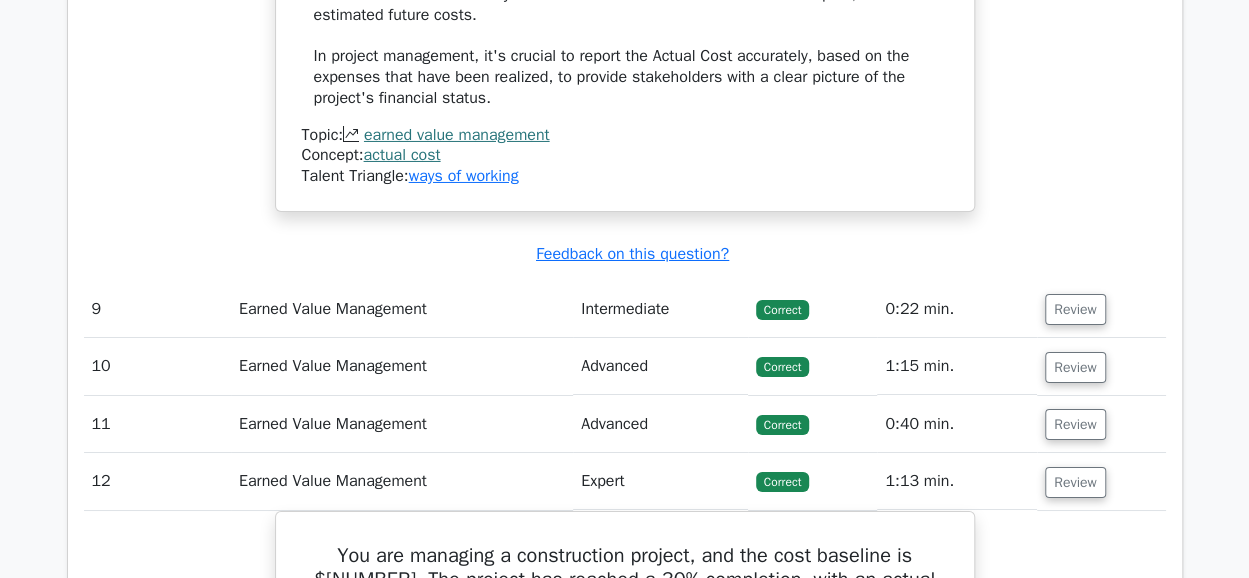 scroll, scrollTop: 7130, scrollLeft: 0, axis: vertical 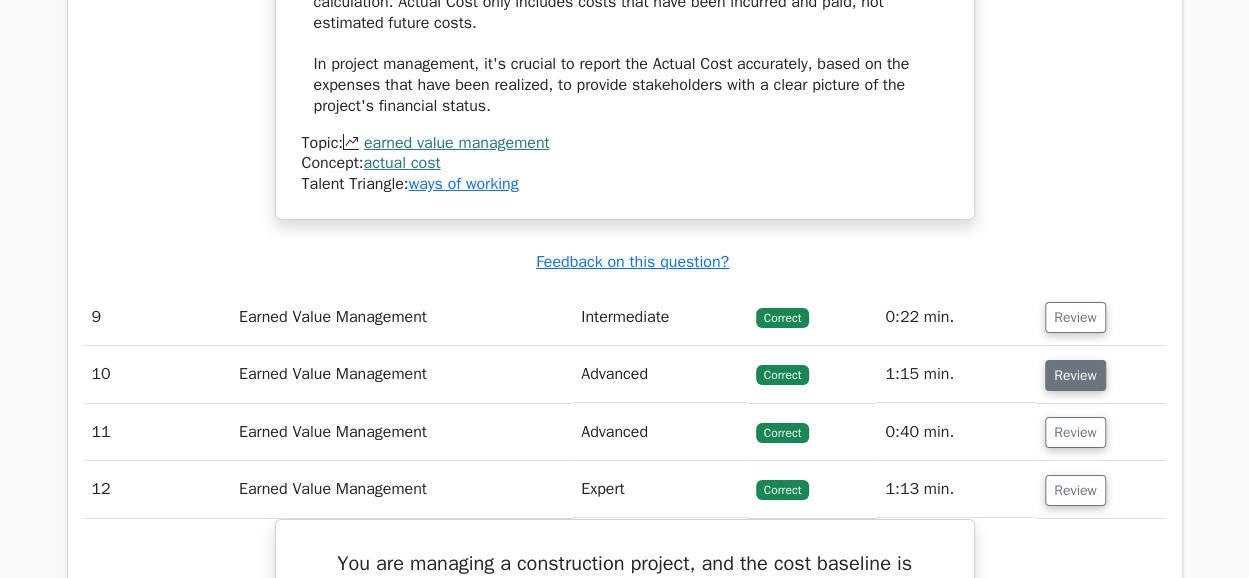 click on "Review" at bounding box center (1075, 375) 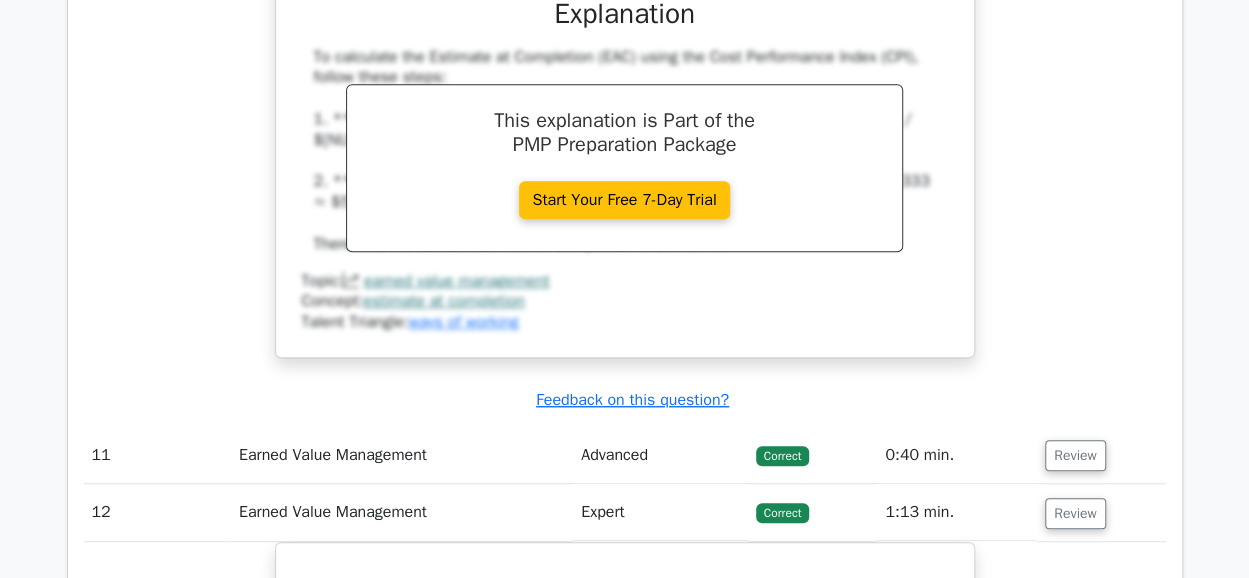 scroll, scrollTop: 7990, scrollLeft: 0, axis: vertical 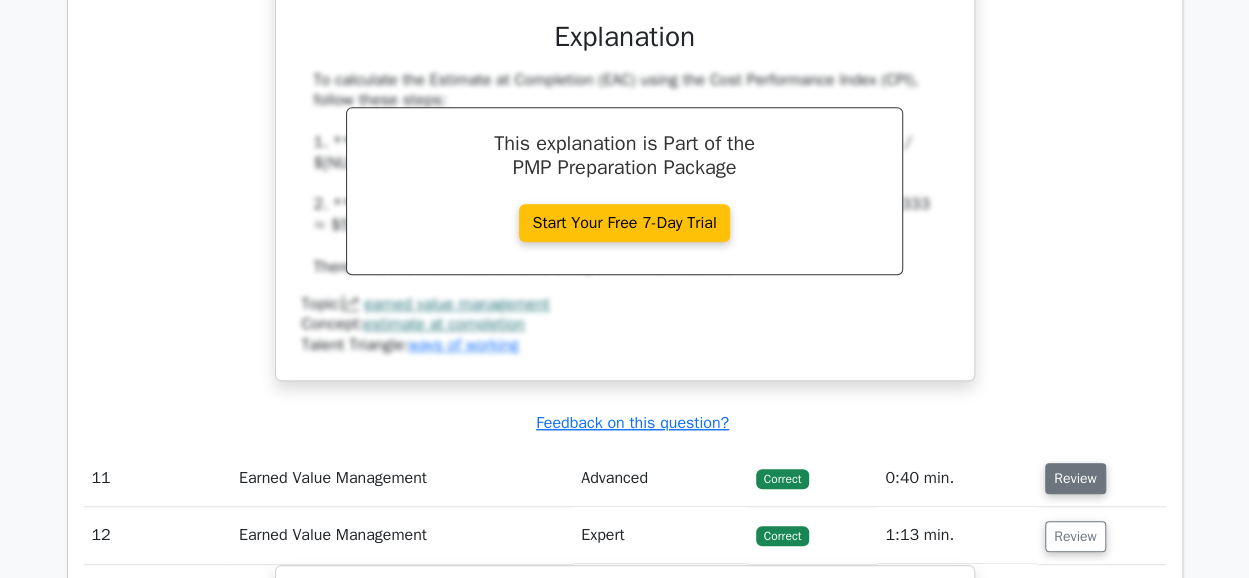 click on "Review" at bounding box center (1075, 478) 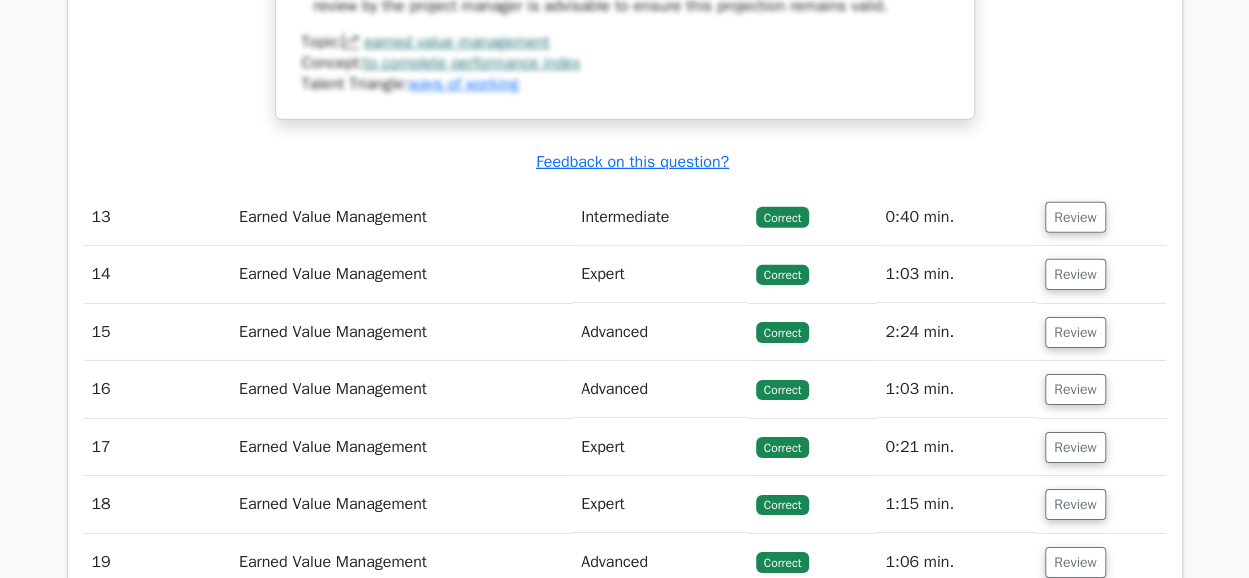 scroll, scrollTop: 10570, scrollLeft: 0, axis: vertical 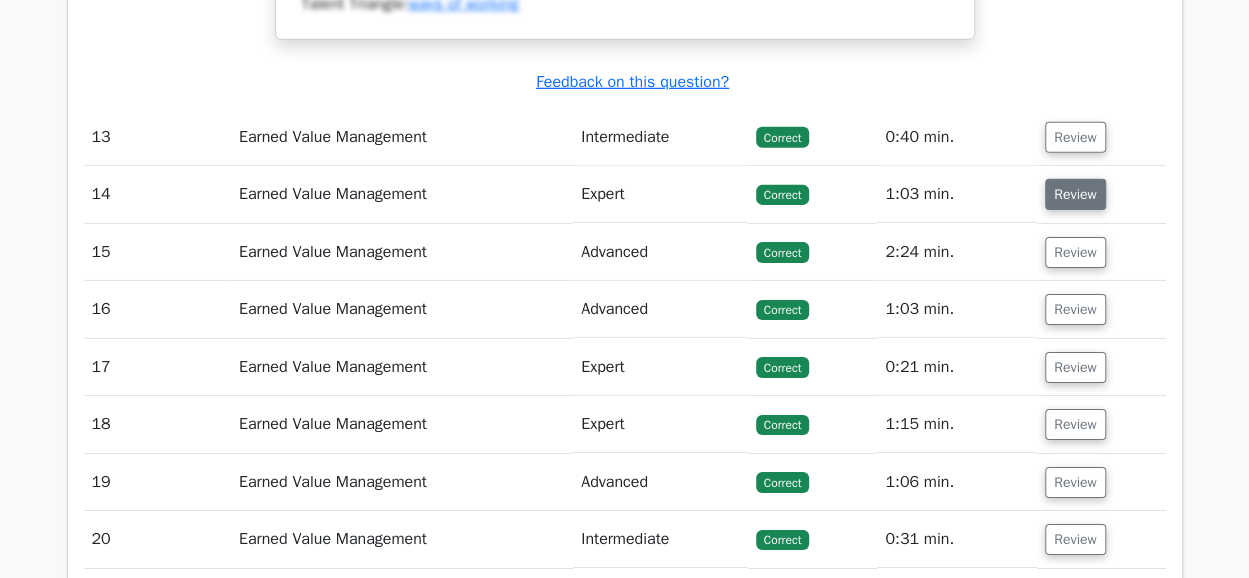 click on "Review" at bounding box center (1075, 194) 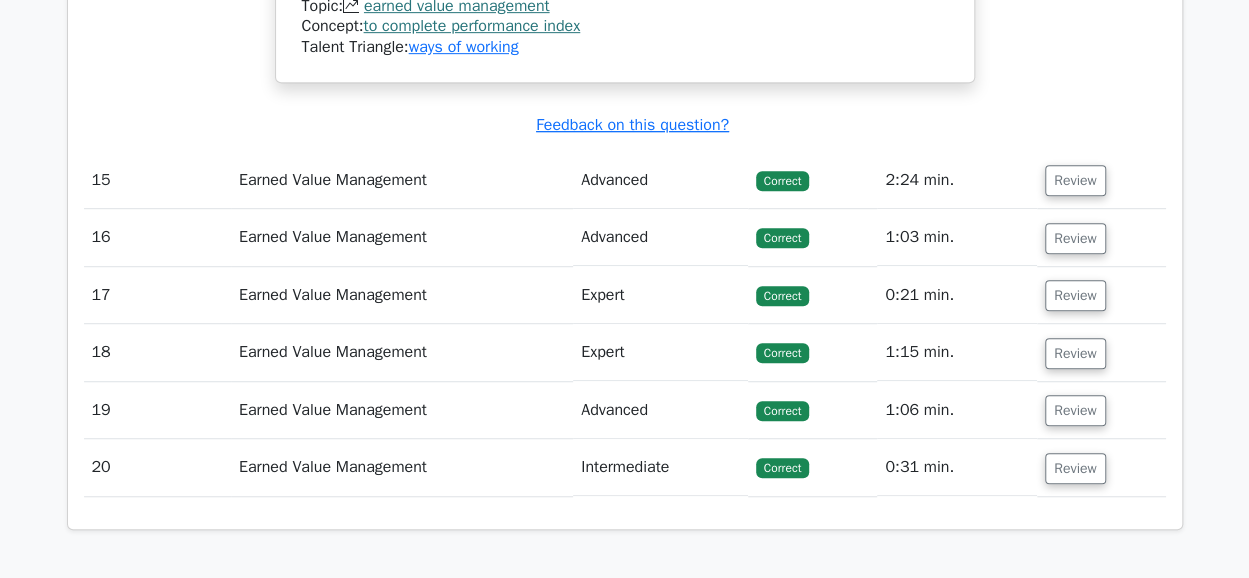 scroll, scrollTop: 11768, scrollLeft: 0, axis: vertical 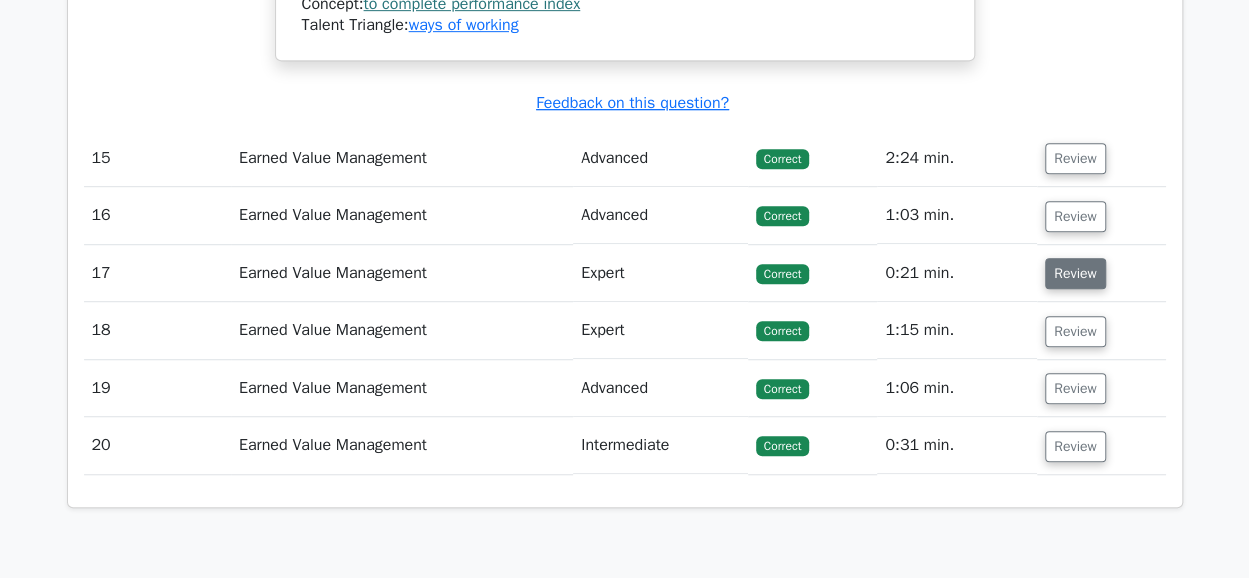 click on "Review" at bounding box center (1075, 273) 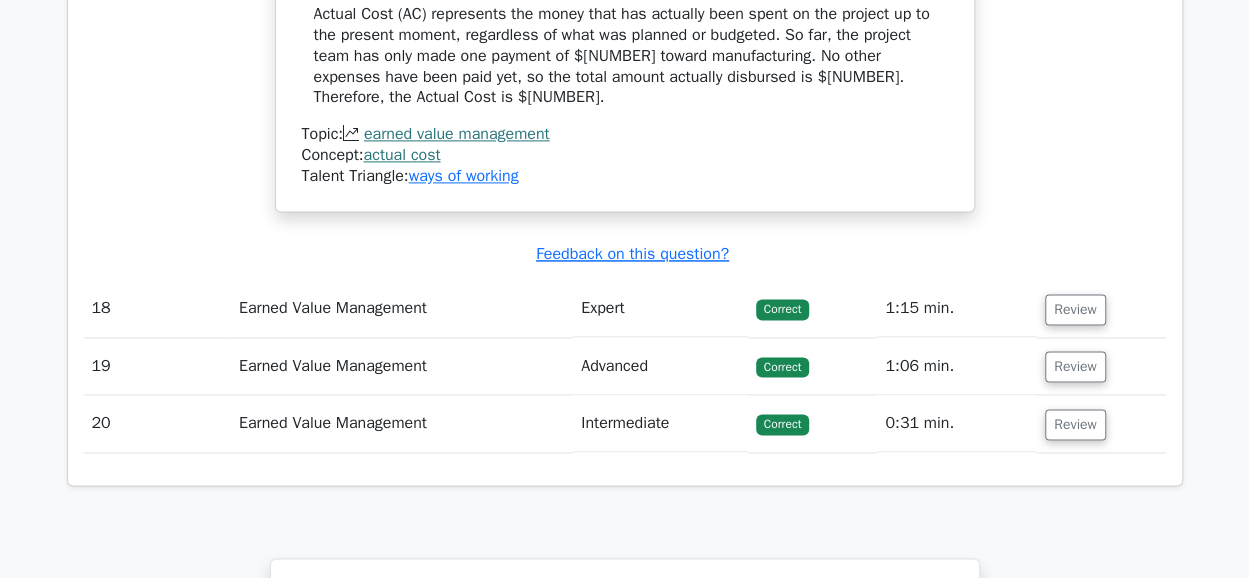 scroll, scrollTop: 12569, scrollLeft: 0, axis: vertical 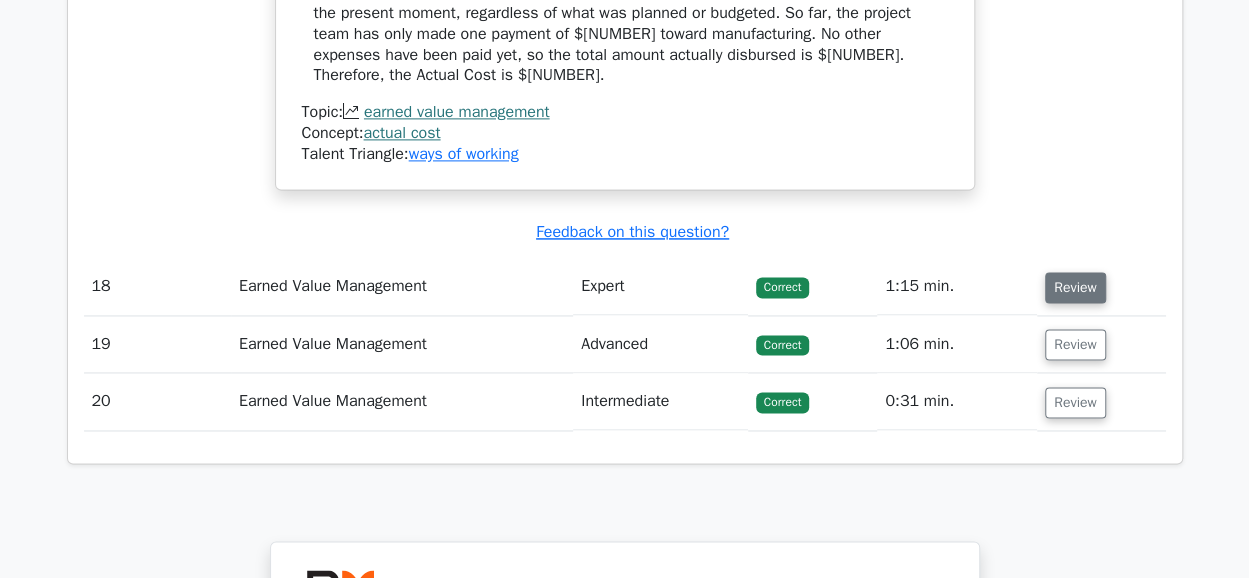 click on "Review" at bounding box center (1075, 287) 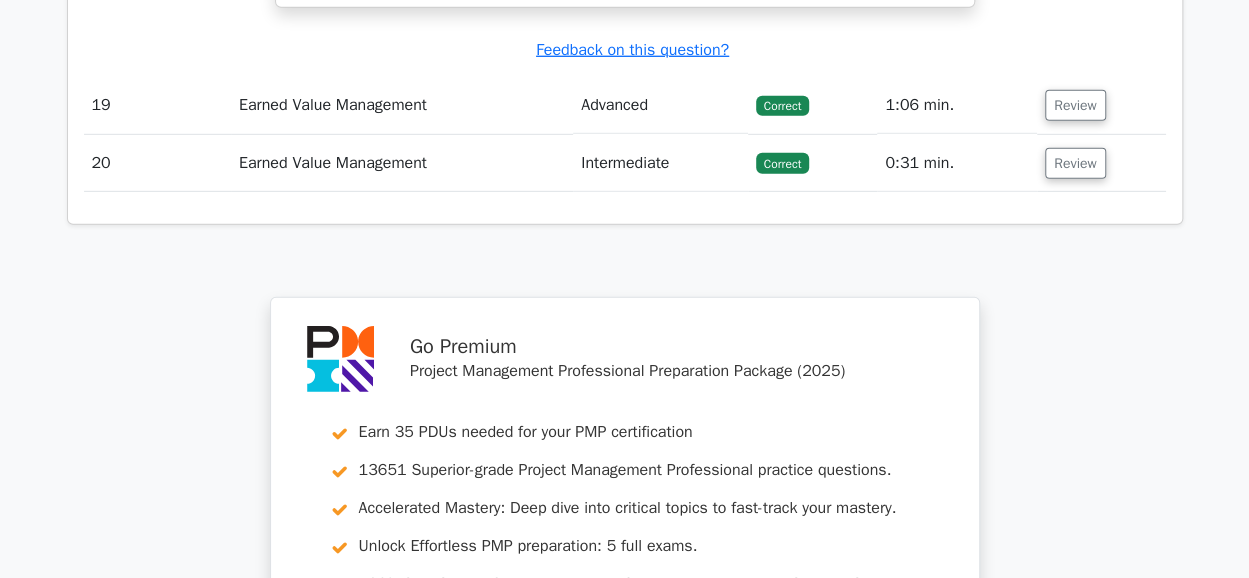 scroll, scrollTop: 14164, scrollLeft: 0, axis: vertical 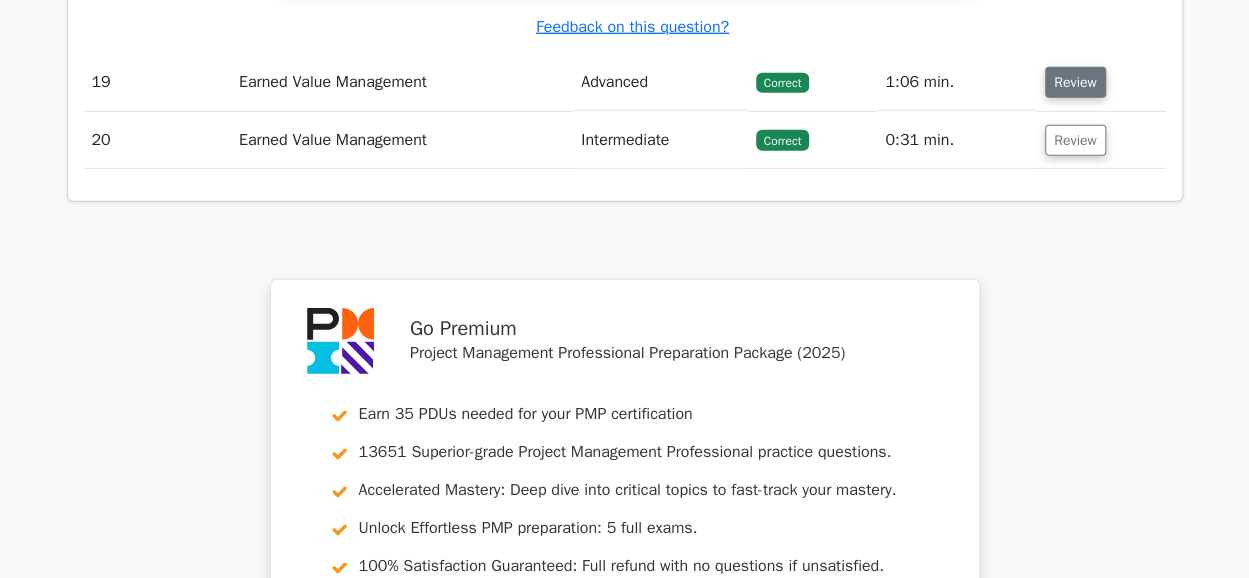 click on "Review" at bounding box center (1075, 82) 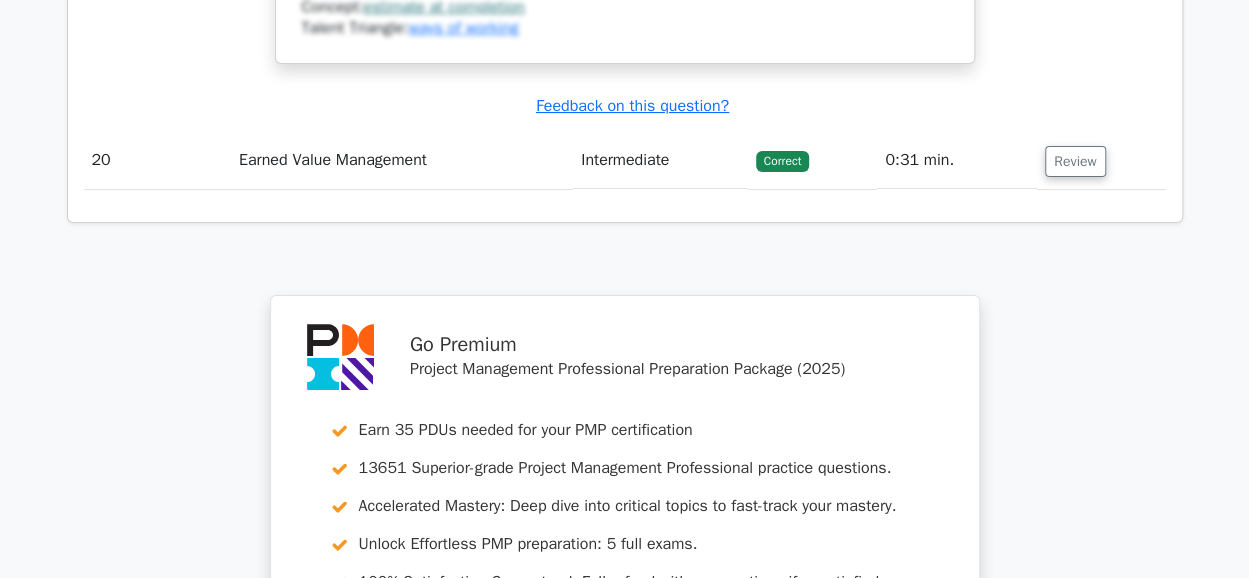 scroll, scrollTop: 15134, scrollLeft: 0, axis: vertical 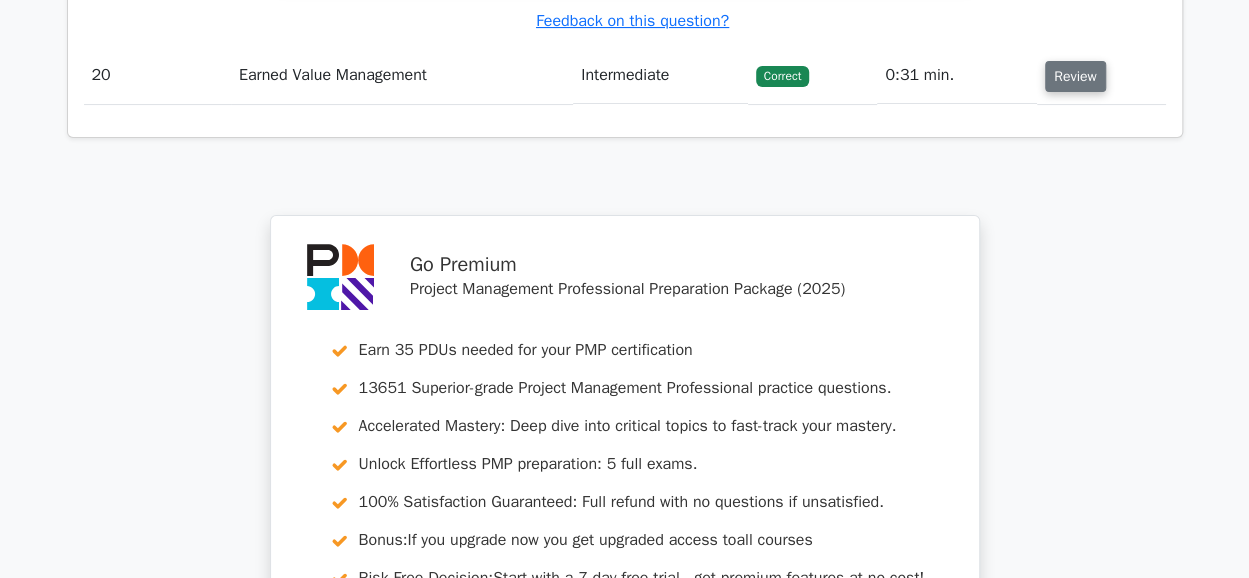 click on "Review" at bounding box center (1075, 76) 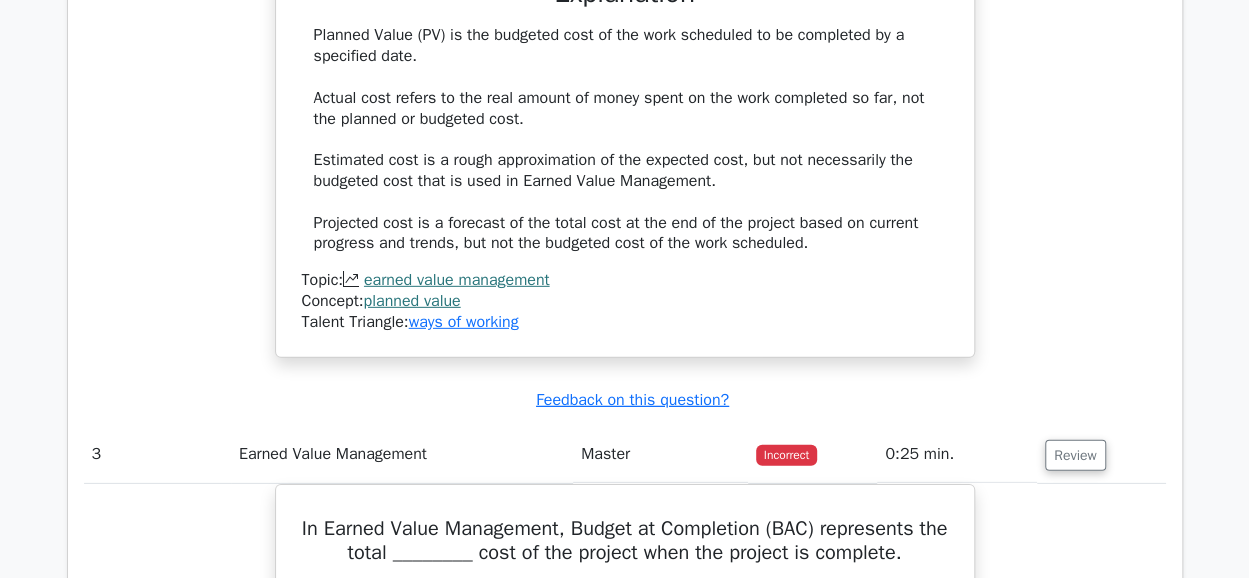 scroll, scrollTop: 2697, scrollLeft: 0, axis: vertical 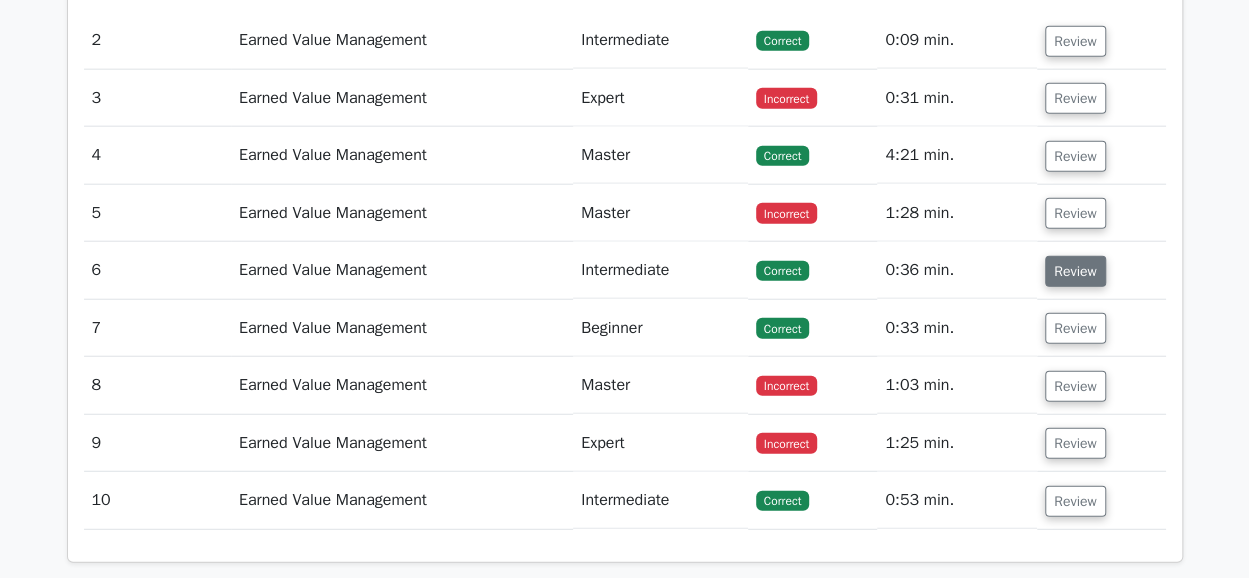 click on "Review" at bounding box center (1075, 271) 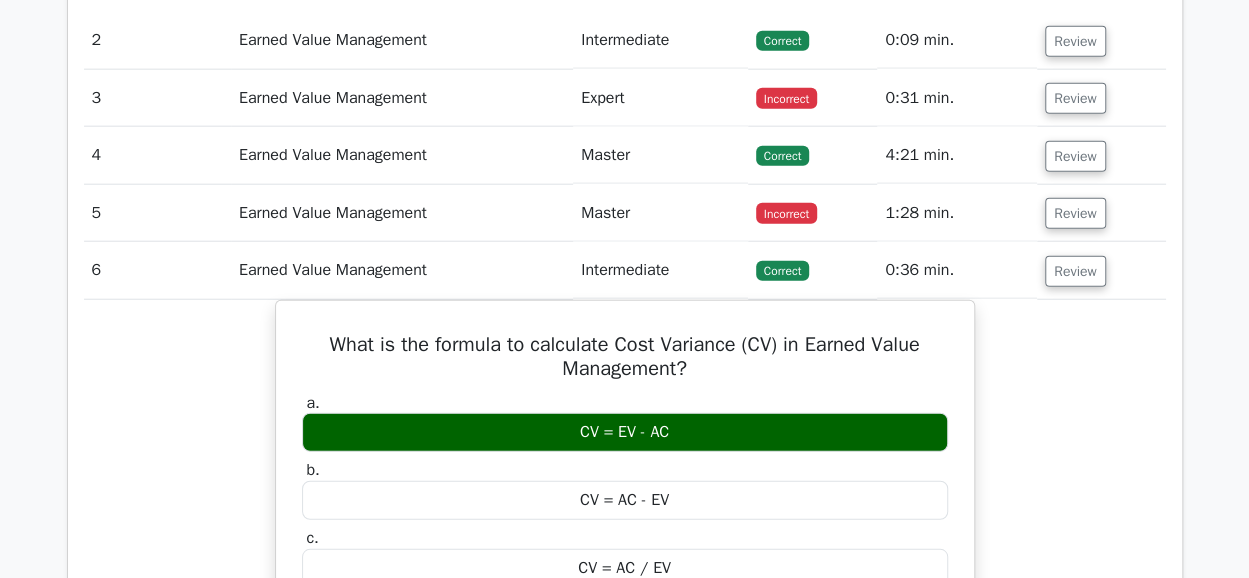 click on "What is the formula to calculate Cost Variance (CV) in Earned Value Management?
a.
CV = EV - AC
b.
c. d." at bounding box center [625, 681] 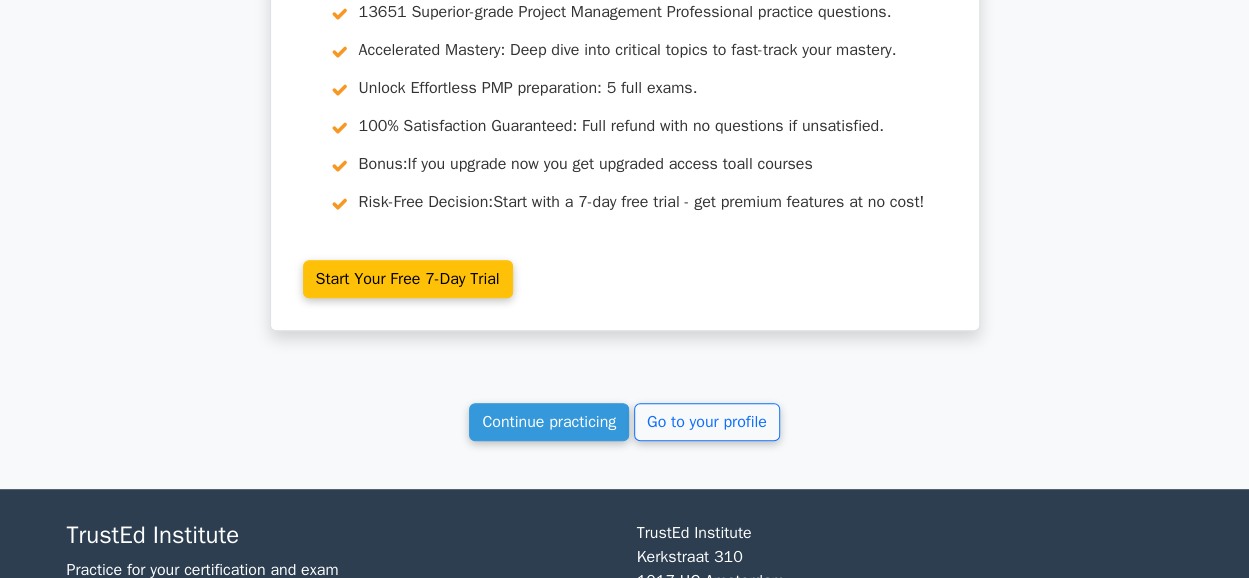 scroll, scrollTop: 3992, scrollLeft: 0, axis: vertical 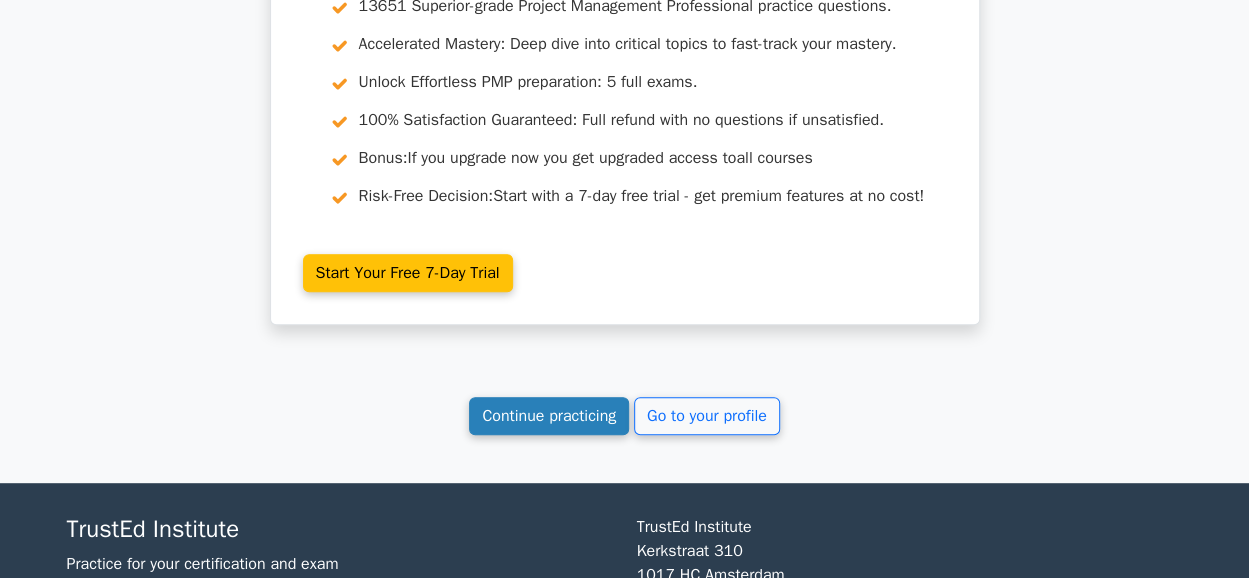 click on "Continue practicing" at bounding box center (549, 416) 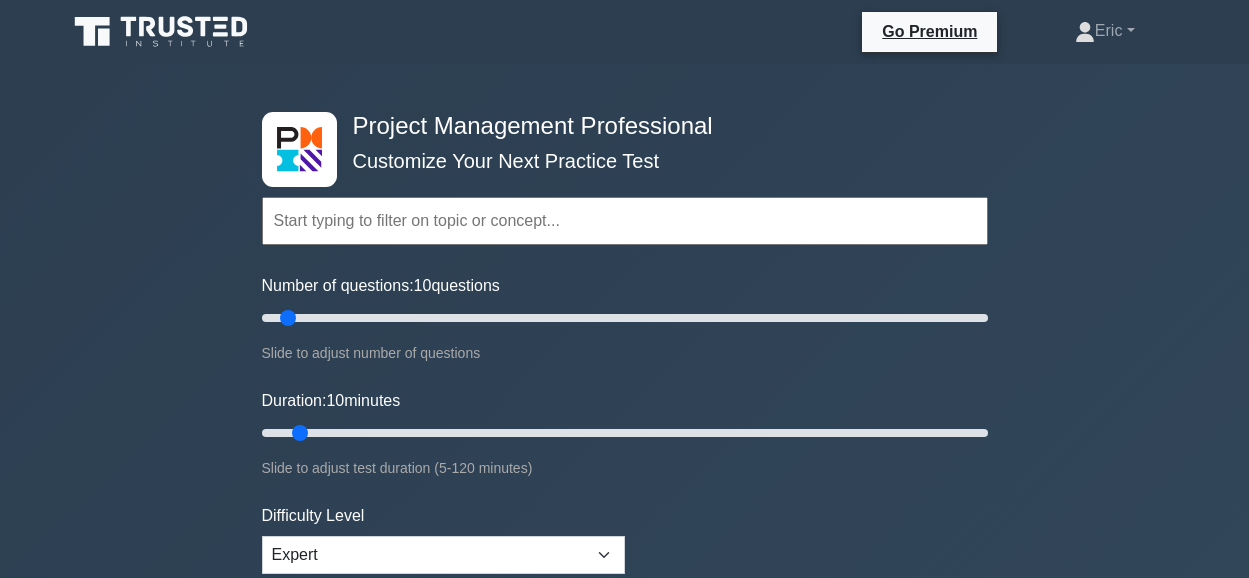 scroll, scrollTop: 0, scrollLeft: 0, axis: both 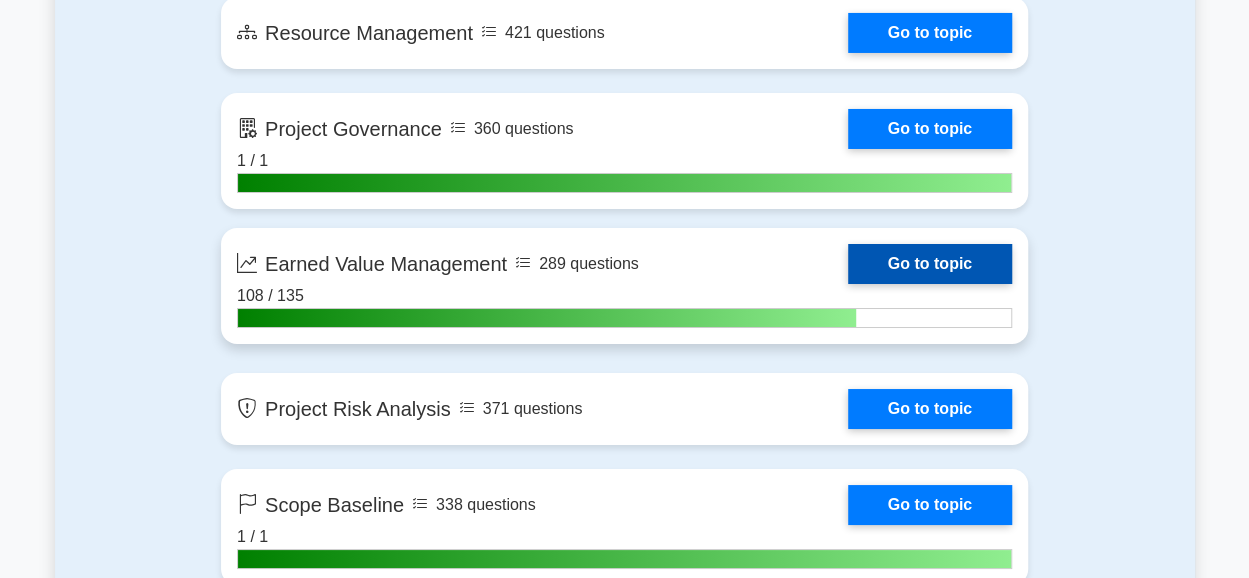 click on "Go to topic" at bounding box center [930, 264] 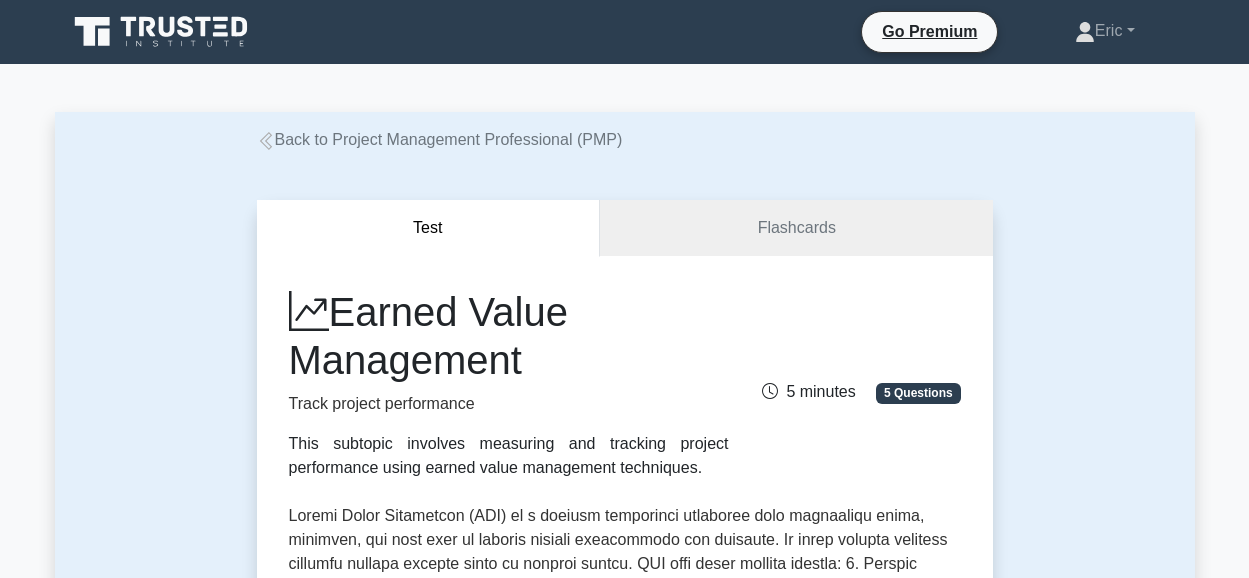 scroll, scrollTop: 0, scrollLeft: 0, axis: both 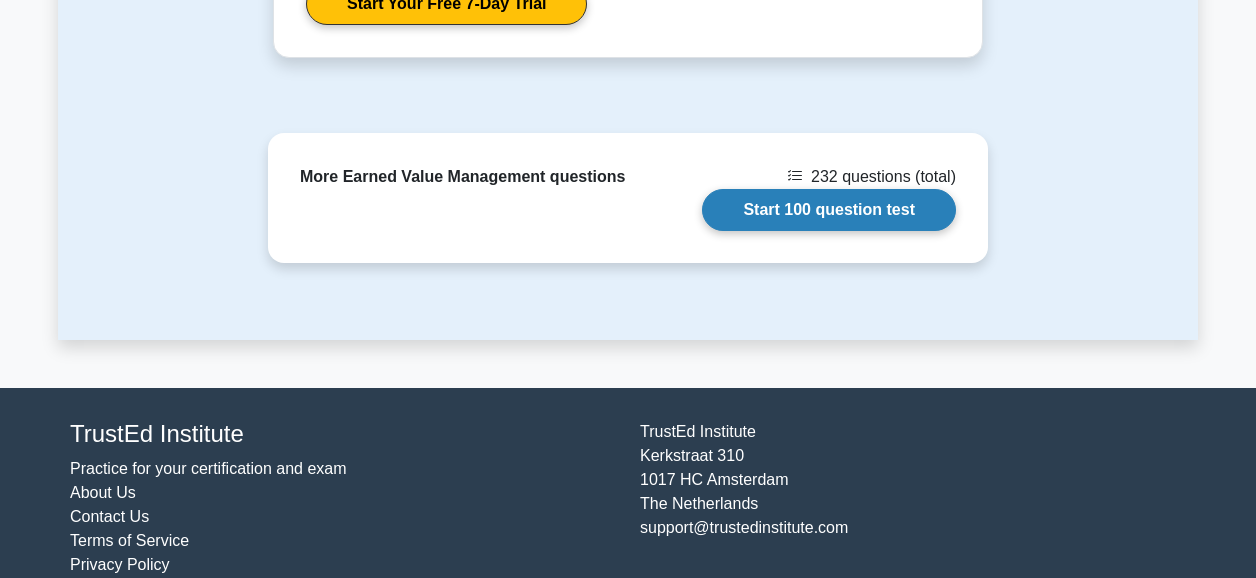 click on "Start 100 question test" at bounding box center [829, 210] 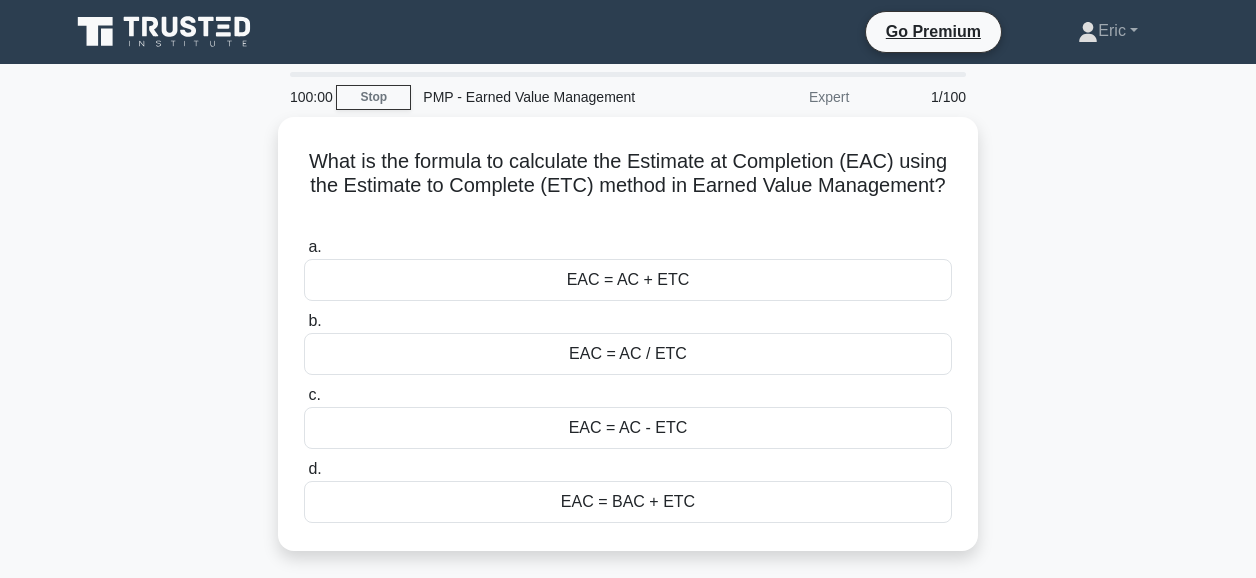 scroll, scrollTop: 0, scrollLeft: 0, axis: both 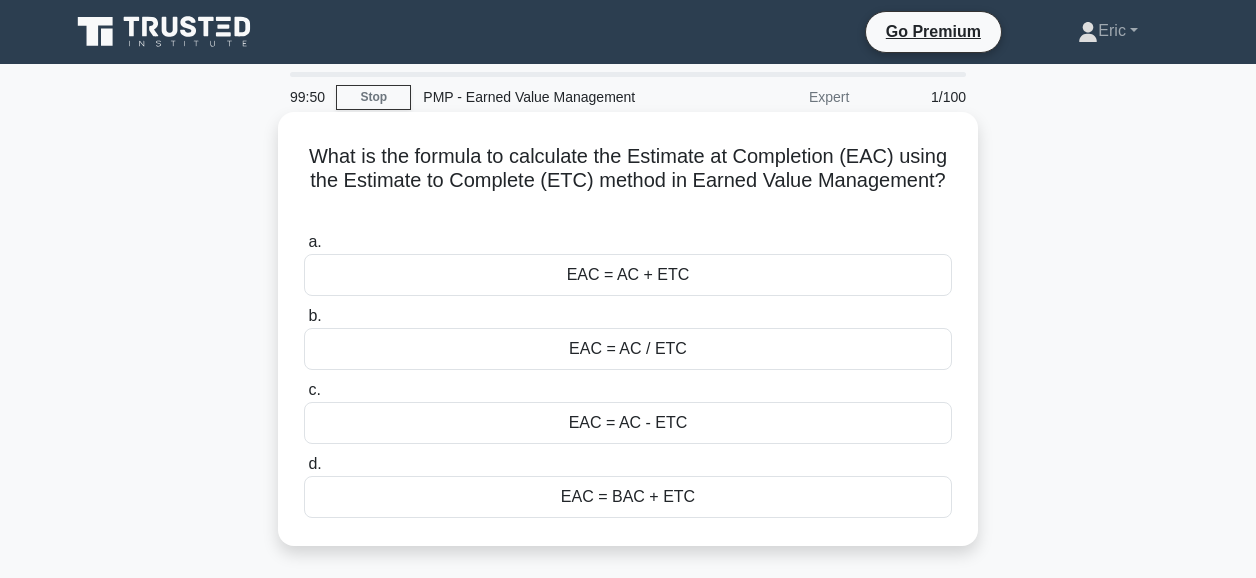 click on "EAC = AC + ETC" at bounding box center (628, 275) 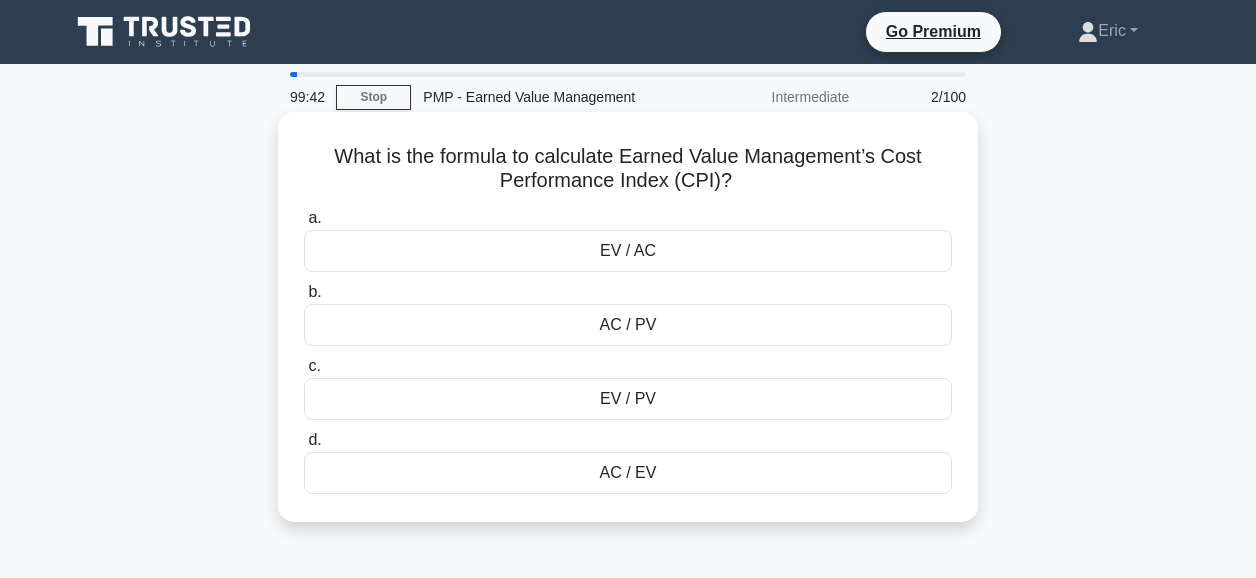 click on "EV / AC" at bounding box center [628, 251] 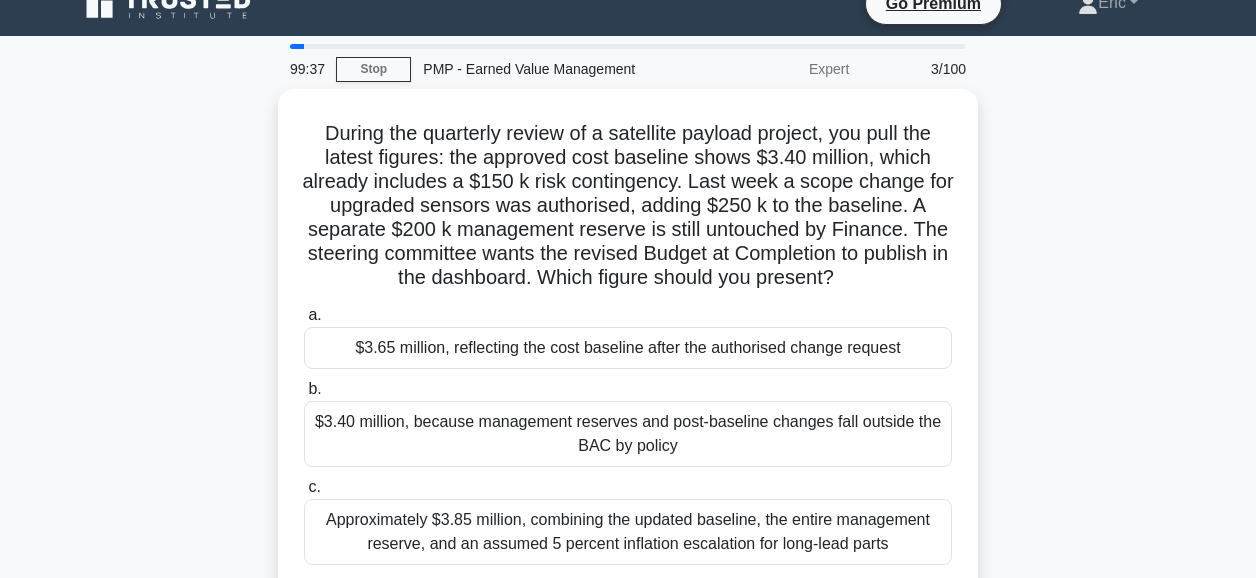 scroll, scrollTop: 32, scrollLeft: 0, axis: vertical 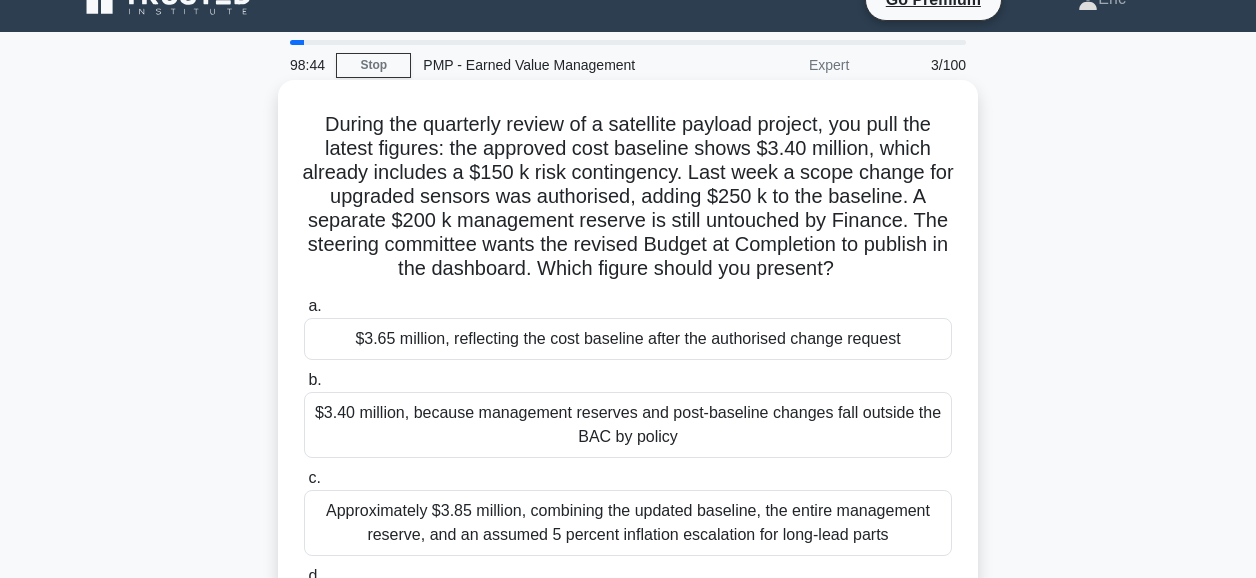 click on "$3.65 million, reflecting the cost baseline after the authorised change request" at bounding box center (628, 339) 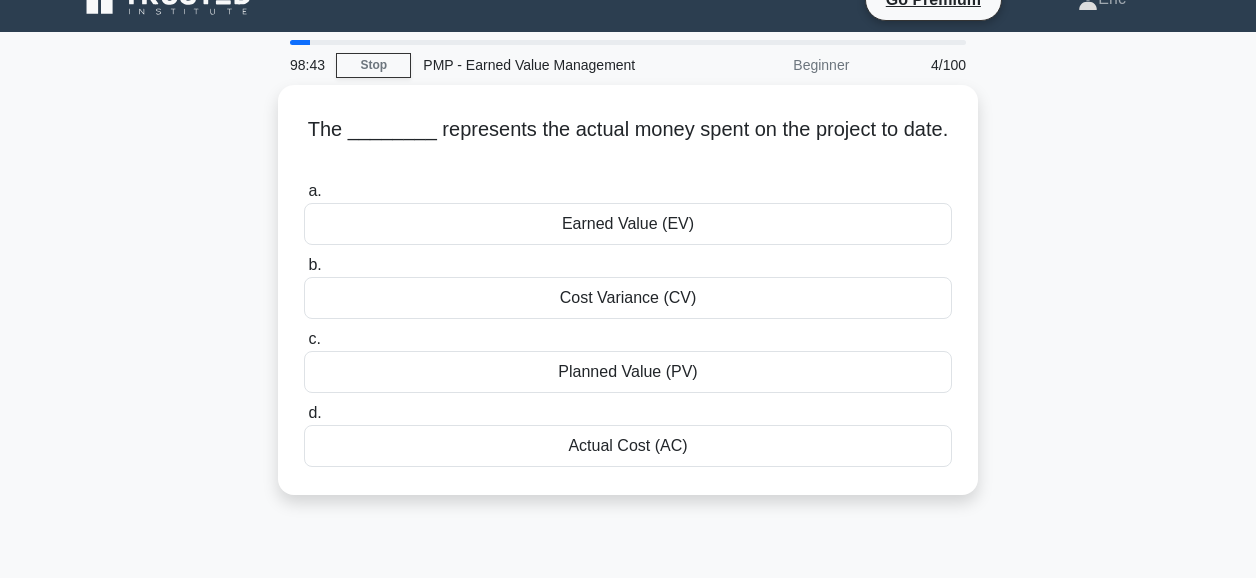 scroll, scrollTop: 0, scrollLeft: 0, axis: both 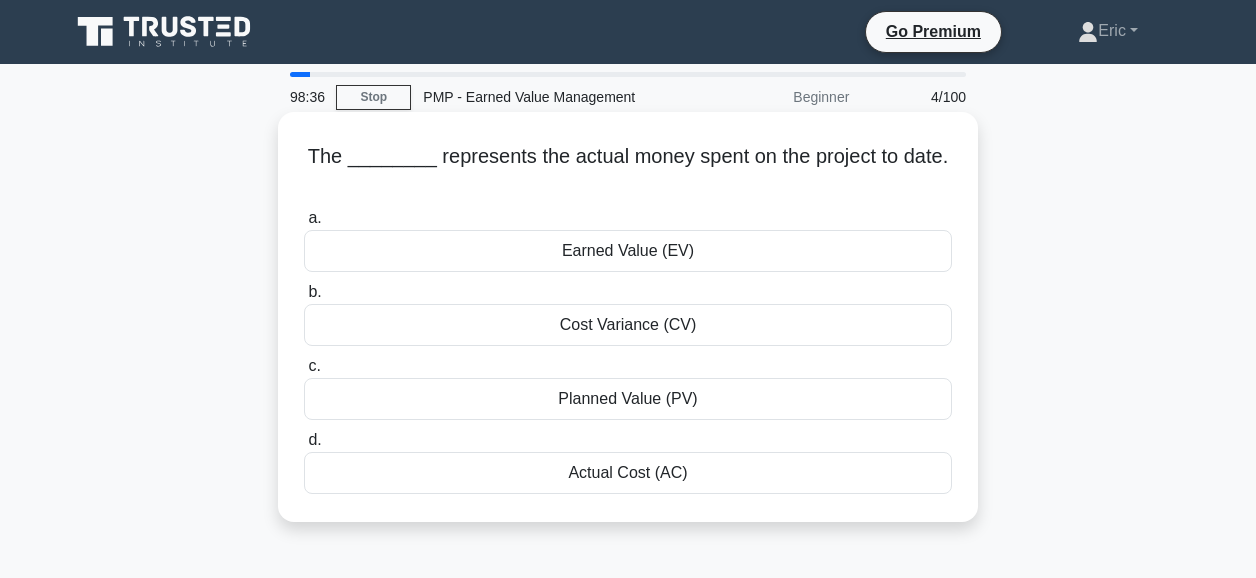 click on "Actual Cost (AC)" at bounding box center [628, 473] 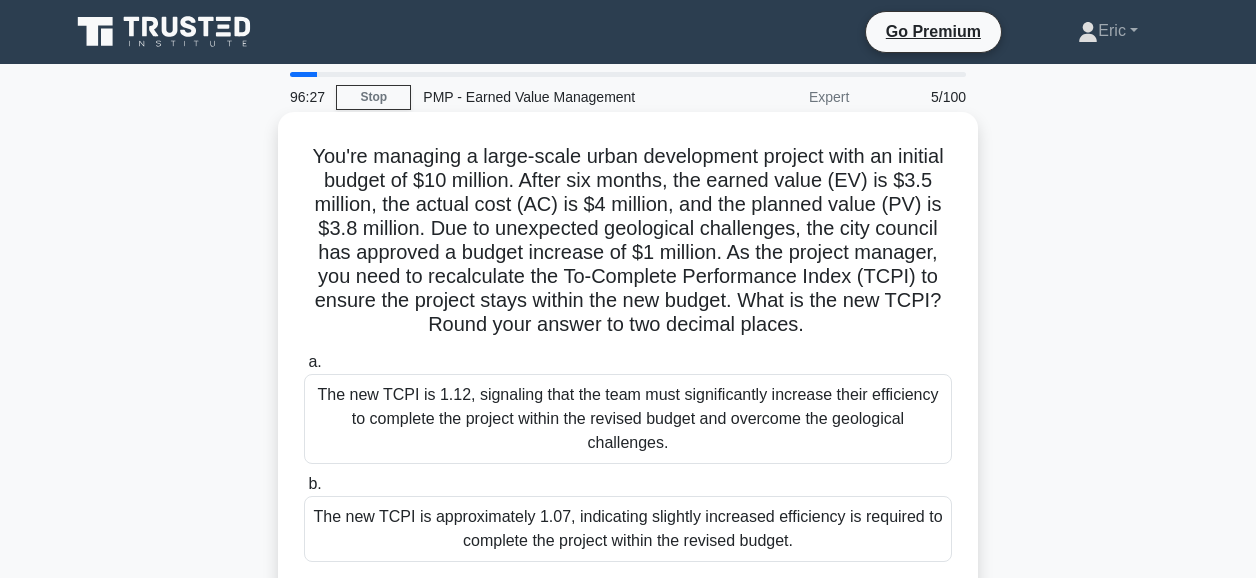 click on "The new TCPI is approximately 1.07, indicating slightly increased efficiency is required to complete the project within the revised budget." at bounding box center (628, 529) 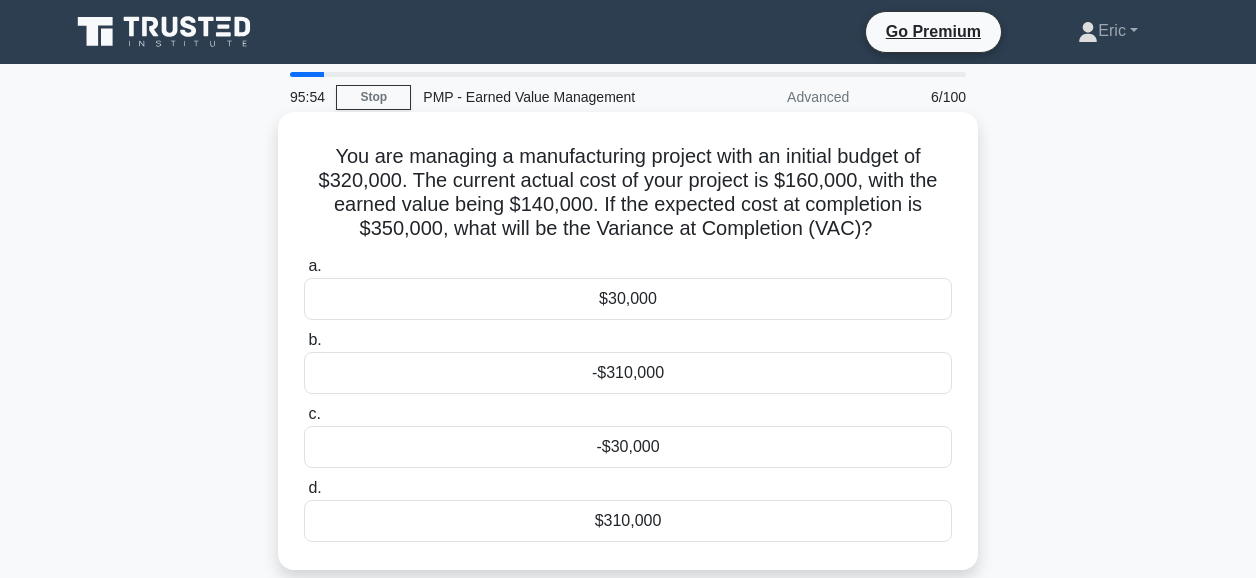 click on "-$30,000" at bounding box center [628, 447] 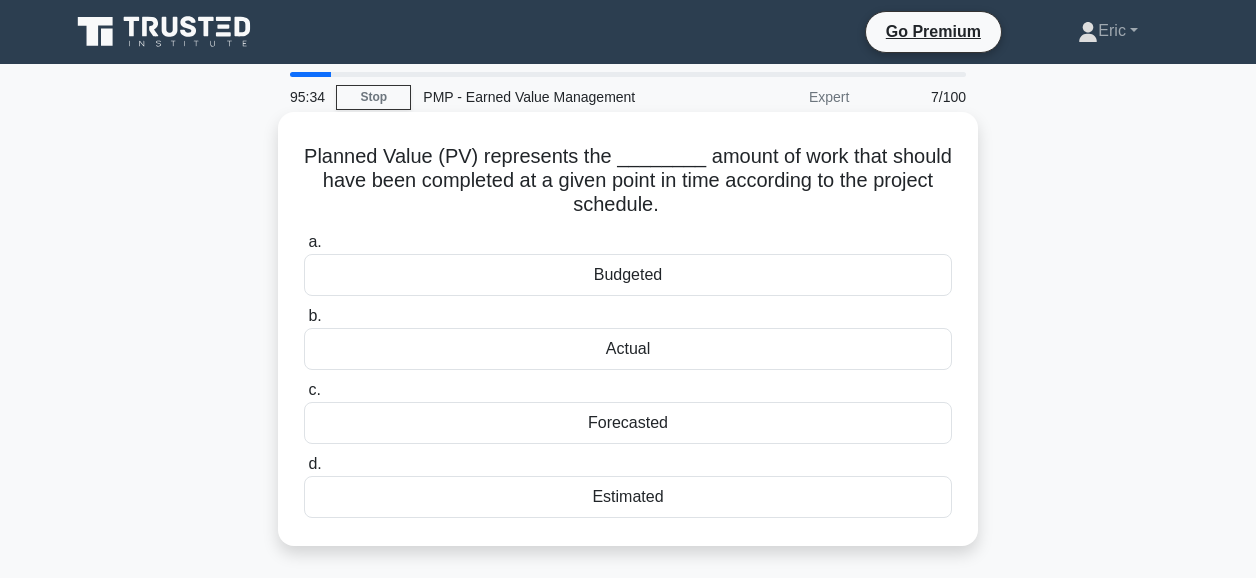 click on "Budgeted" at bounding box center [628, 275] 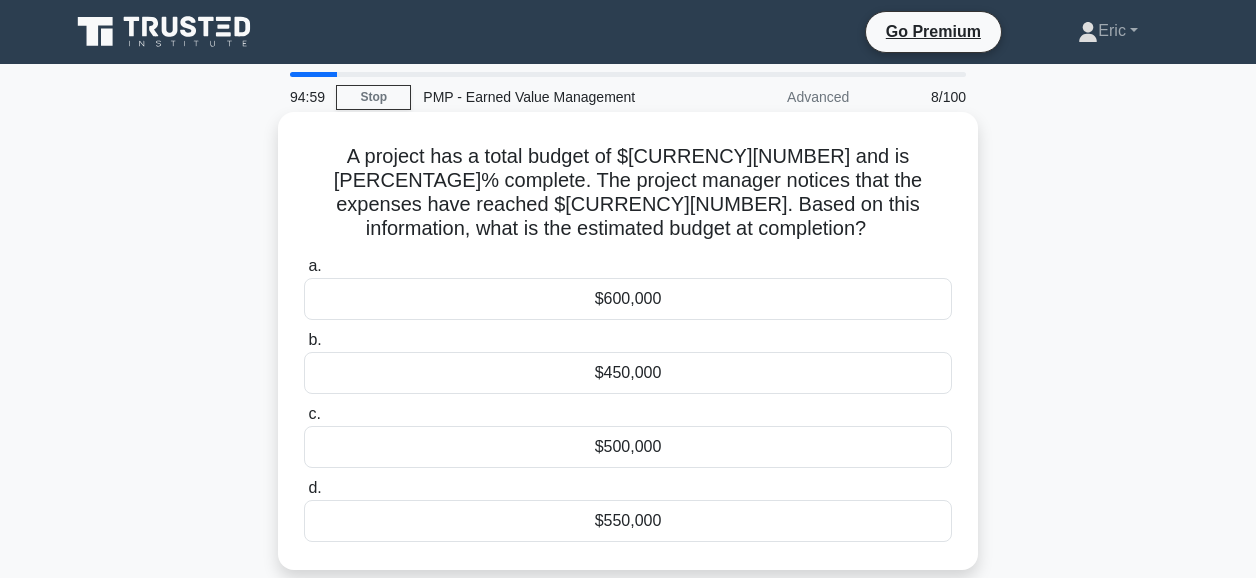 click on "$600,000" at bounding box center [628, 299] 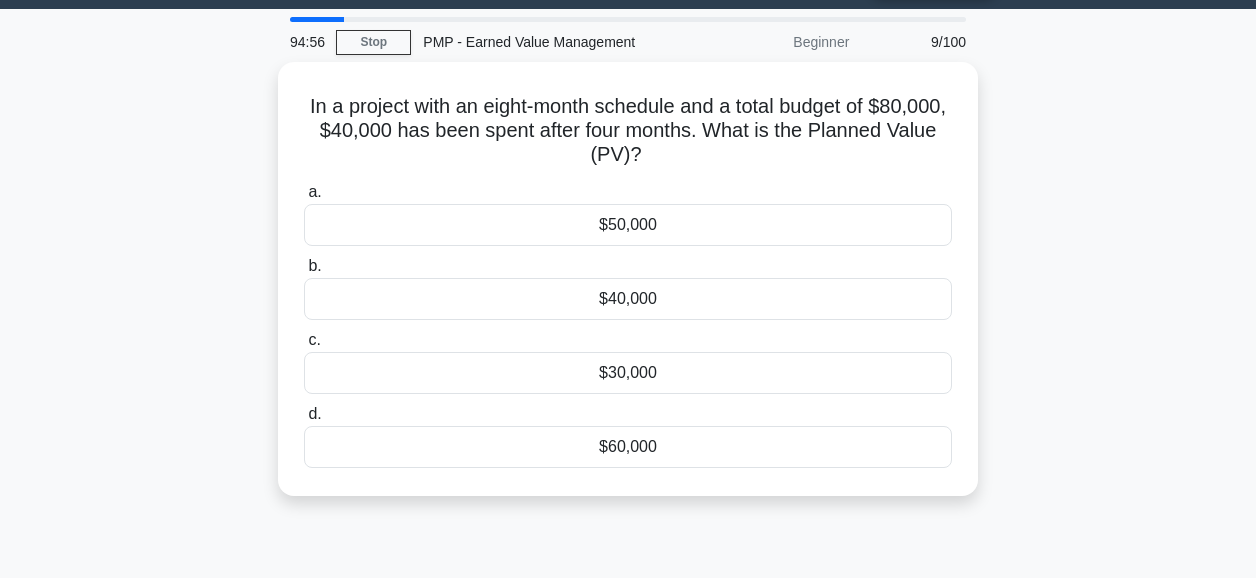 scroll, scrollTop: 63, scrollLeft: 0, axis: vertical 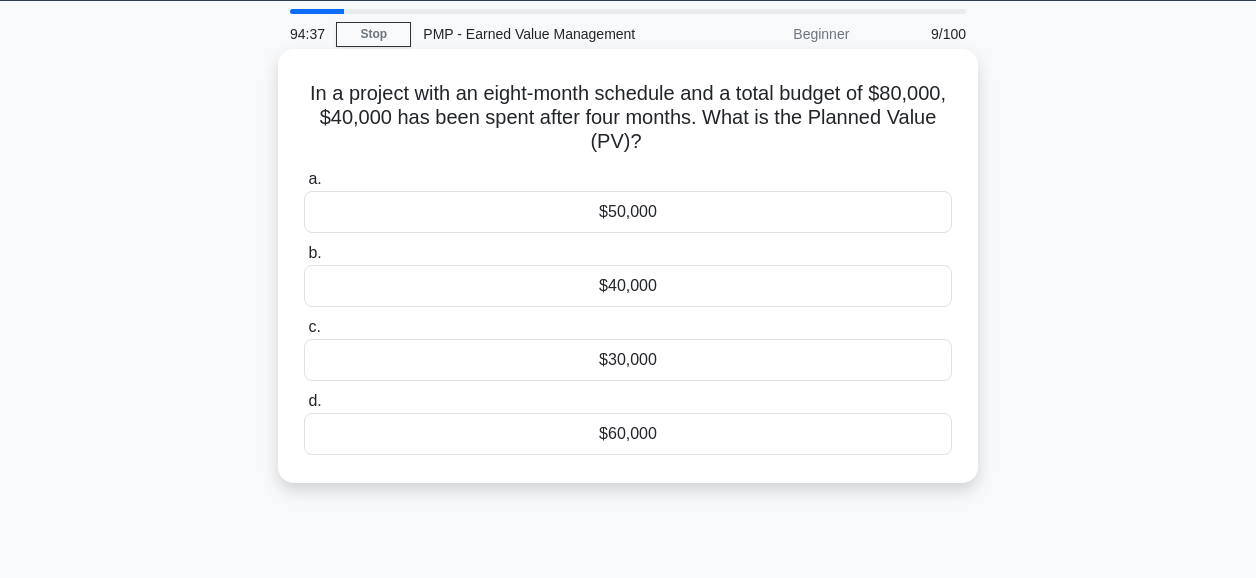 click on "$40,000" at bounding box center (628, 286) 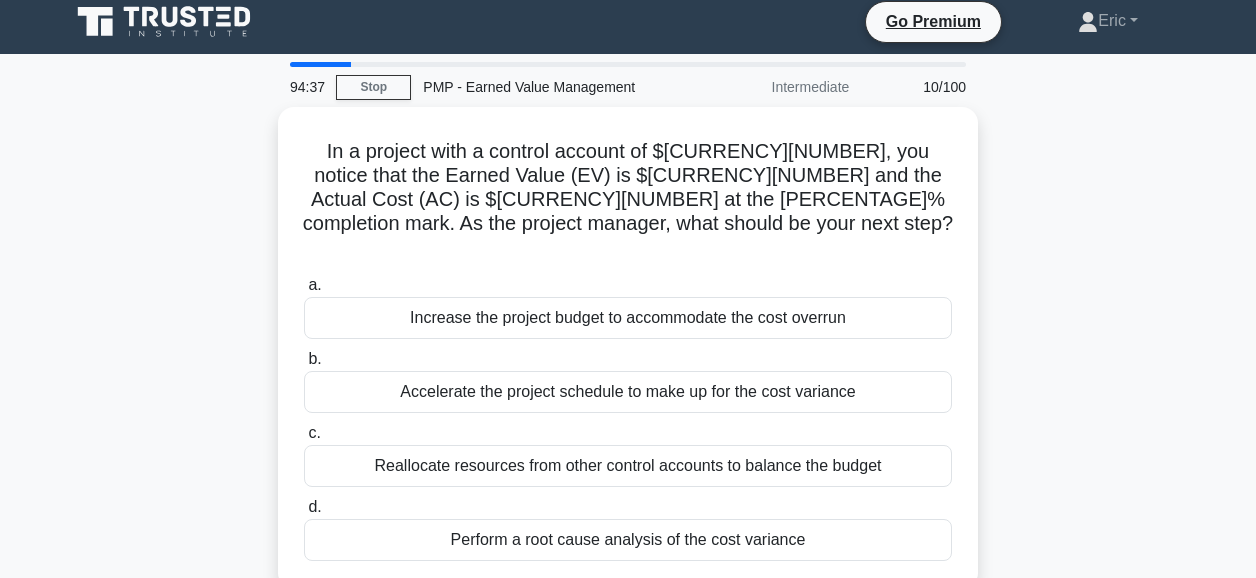 scroll, scrollTop: 0, scrollLeft: 0, axis: both 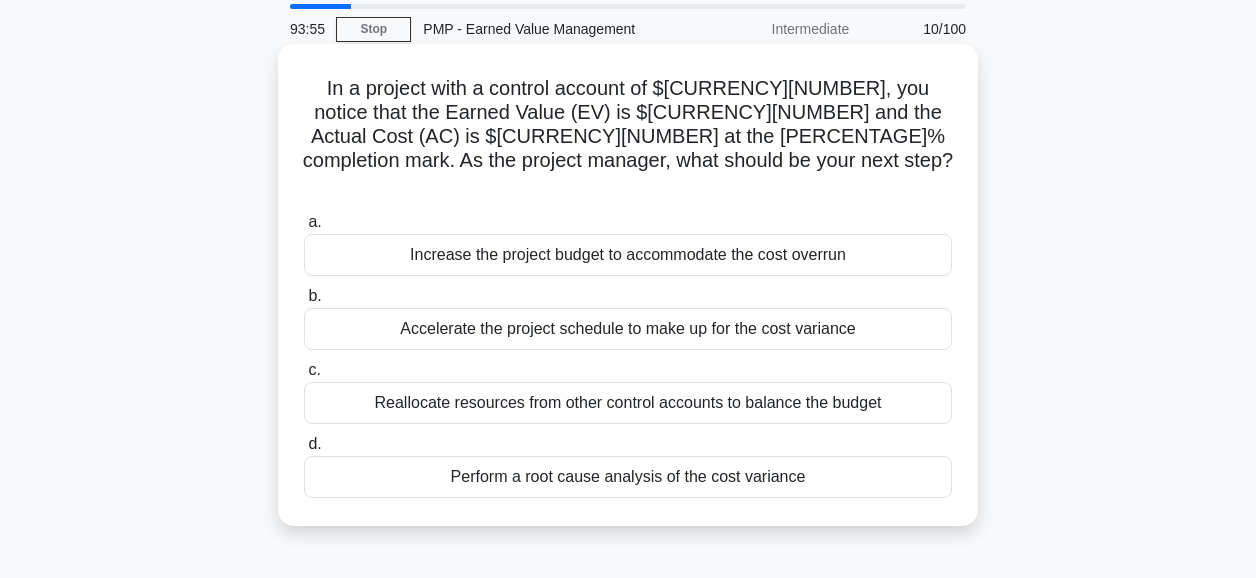 click on "Perform a root cause analysis of the cost variance" at bounding box center [628, 477] 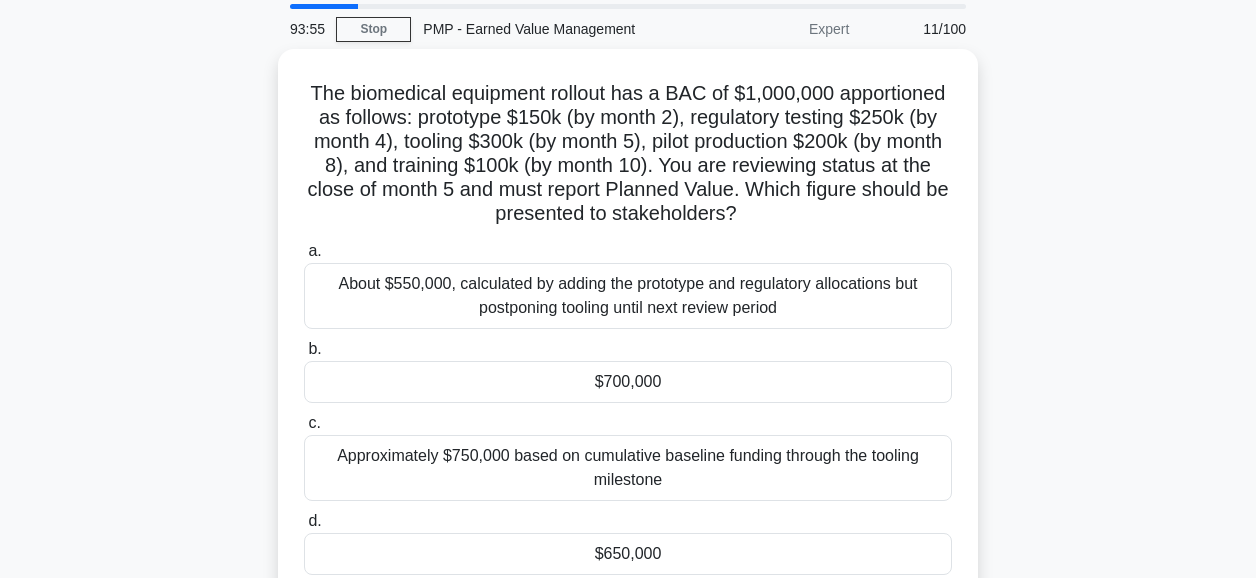 scroll, scrollTop: 0, scrollLeft: 0, axis: both 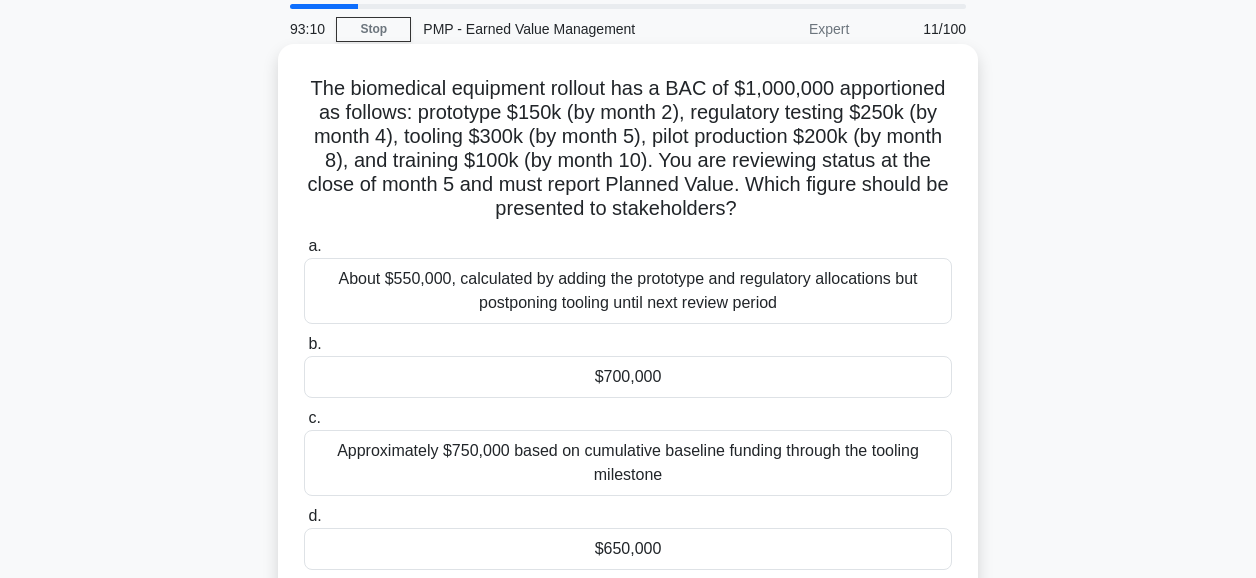 click on "$700,000" at bounding box center (628, 377) 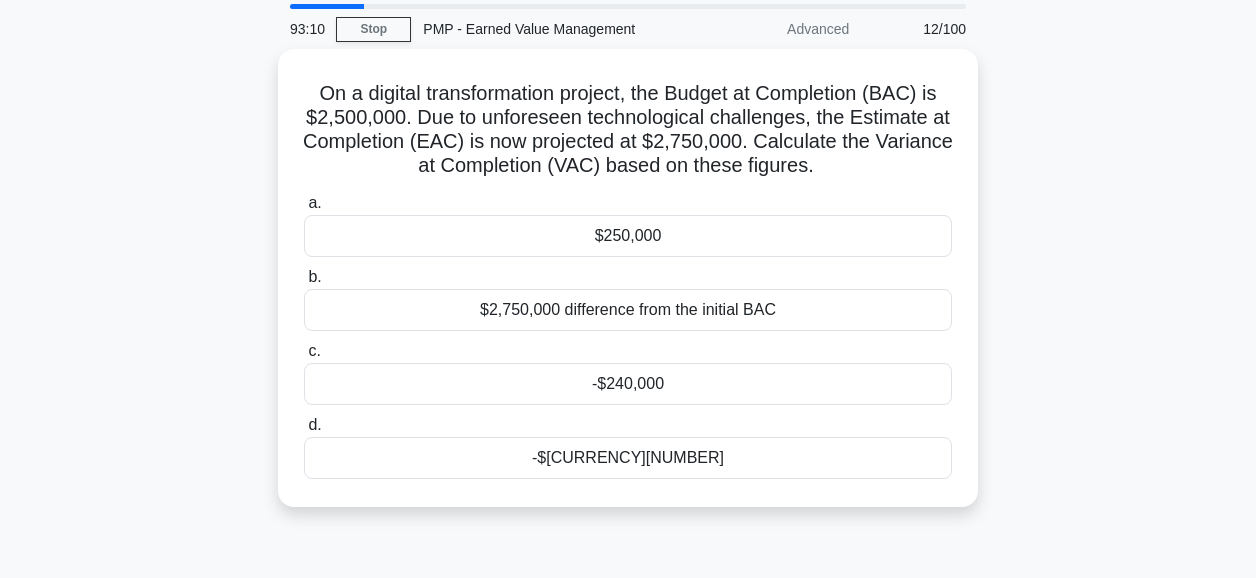 scroll, scrollTop: 0, scrollLeft: 0, axis: both 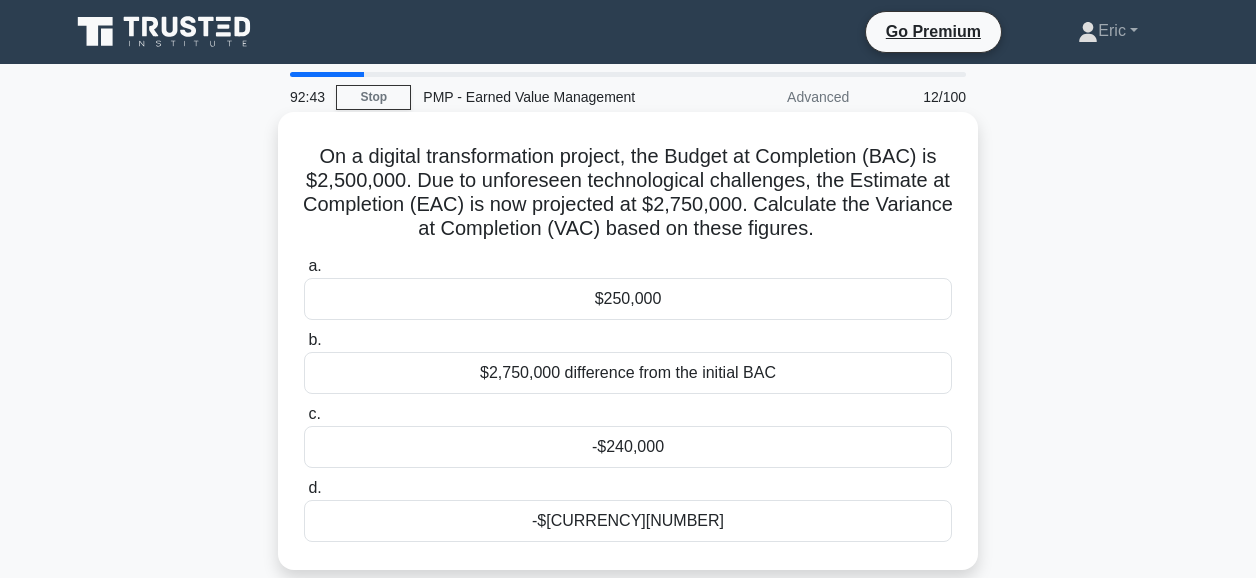 click on "-$250,000" at bounding box center [628, 521] 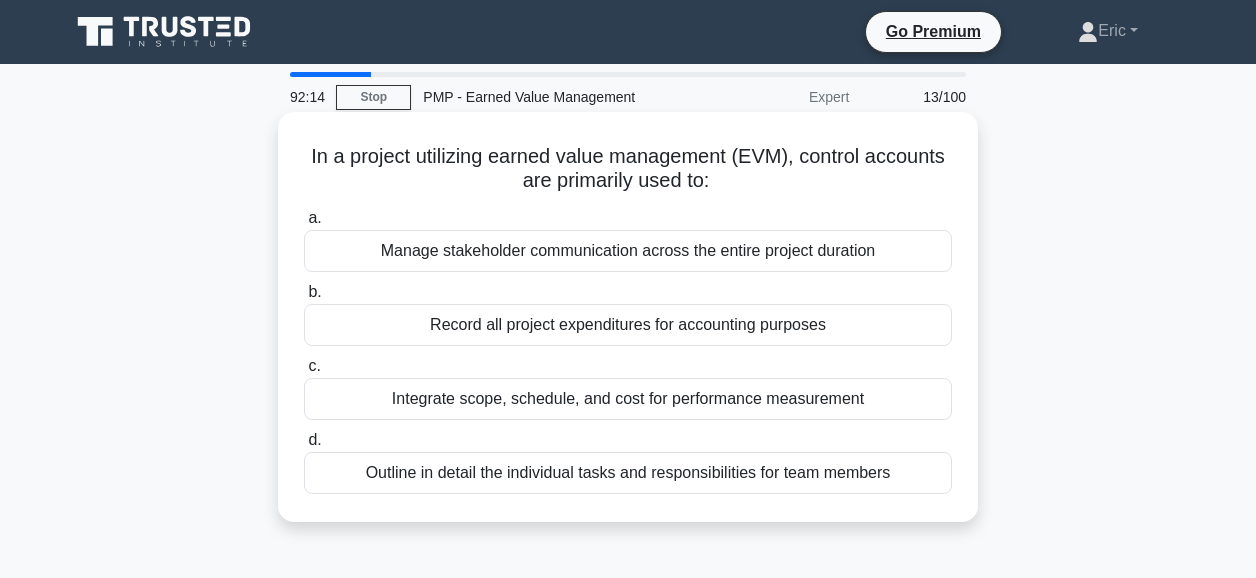 click on "Record all project expenditures for accounting purposes" at bounding box center [628, 325] 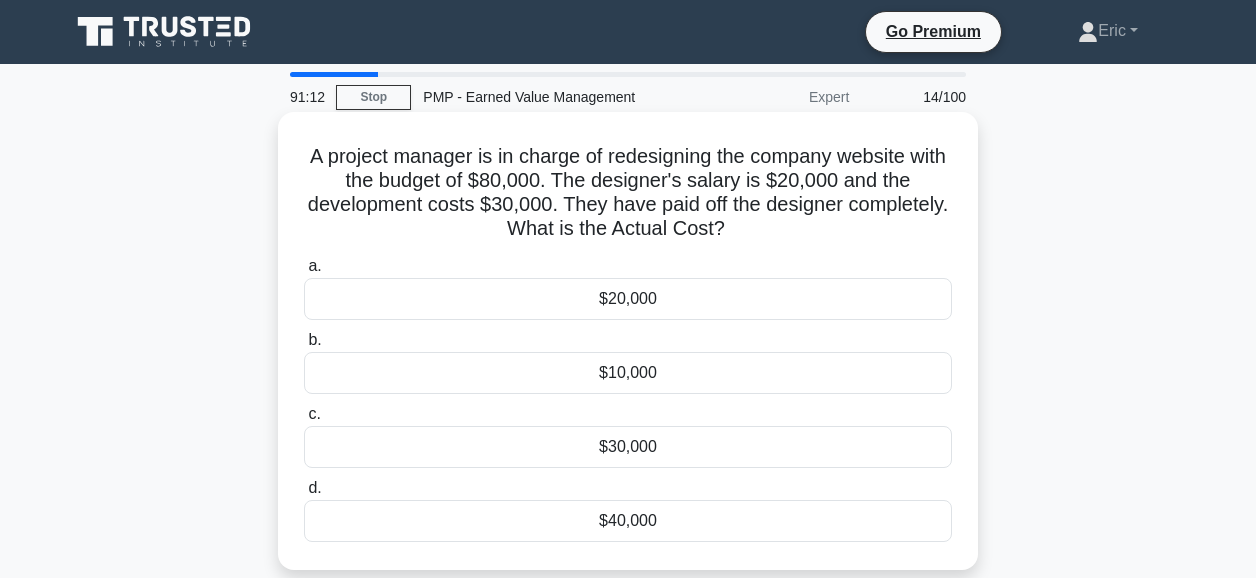 click on "$20,000" at bounding box center [628, 299] 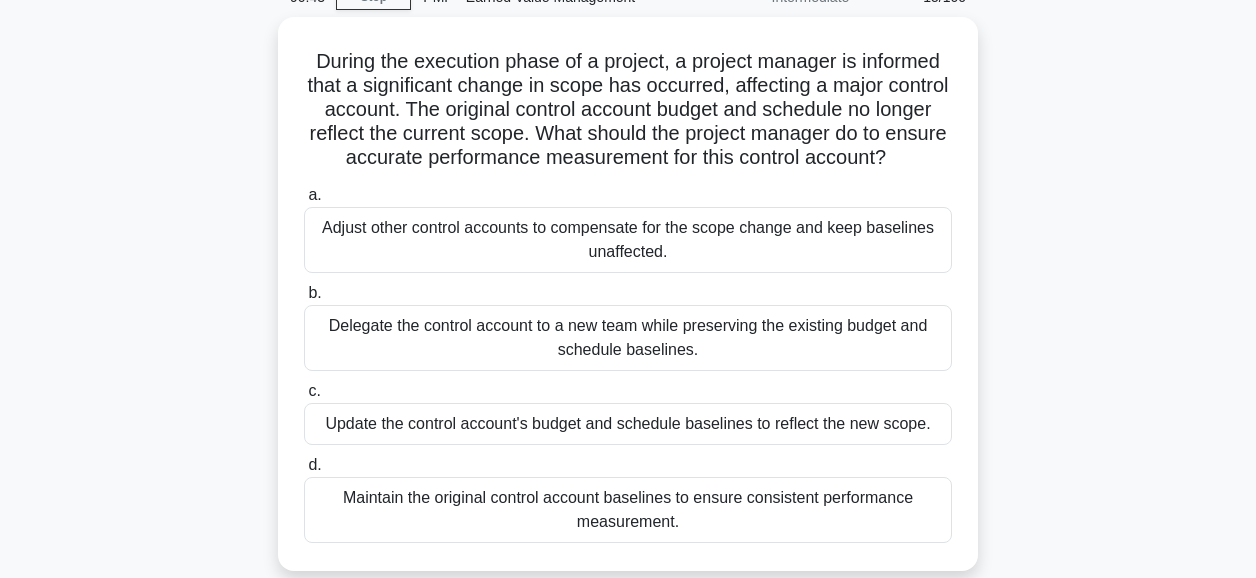 scroll, scrollTop: 107, scrollLeft: 0, axis: vertical 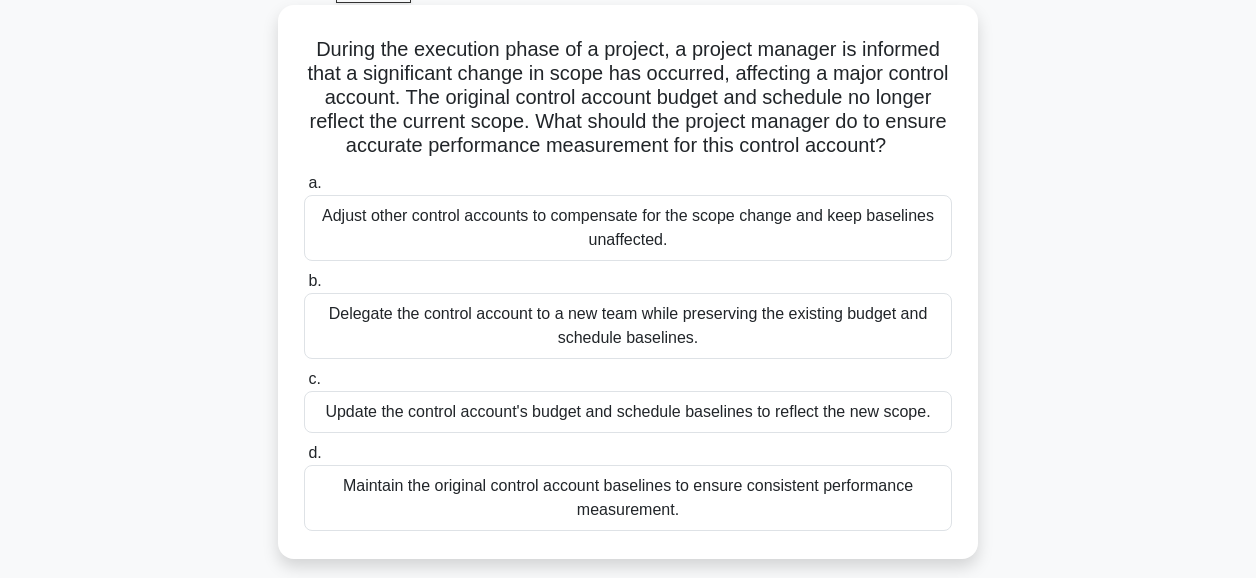 click on "Update the control account's budget and schedule baselines to reflect the new scope." at bounding box center [628, 412] 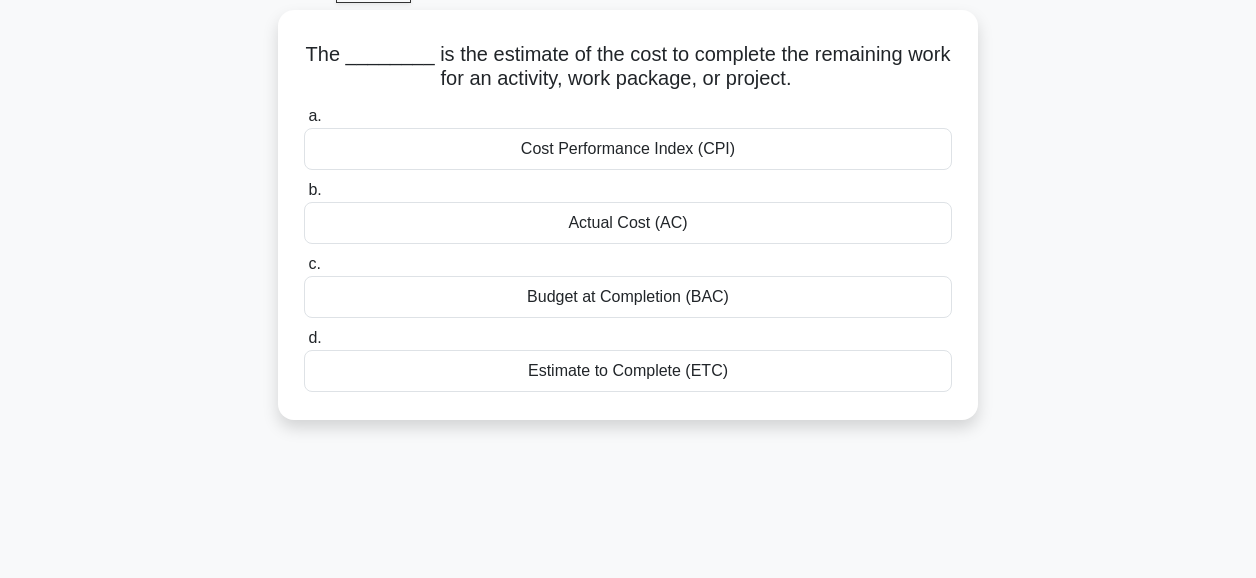 scroll, scrollTop: 0, scrollLeft: 0, axis: both 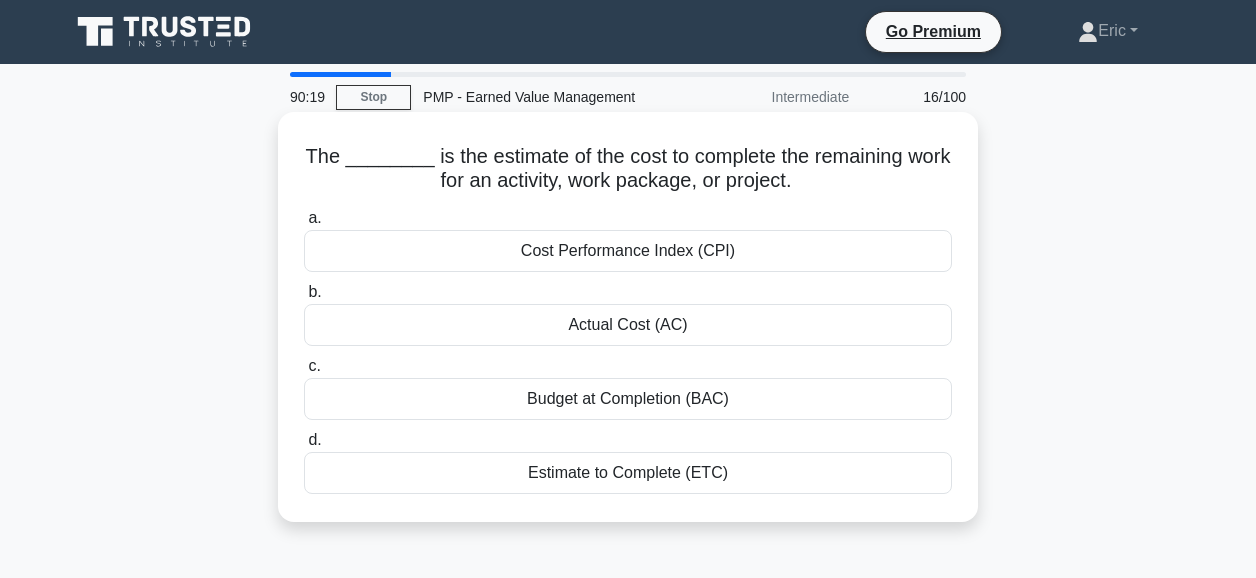 click on "Estimate to Complete (ETC)" at bounding box center (628, 473) 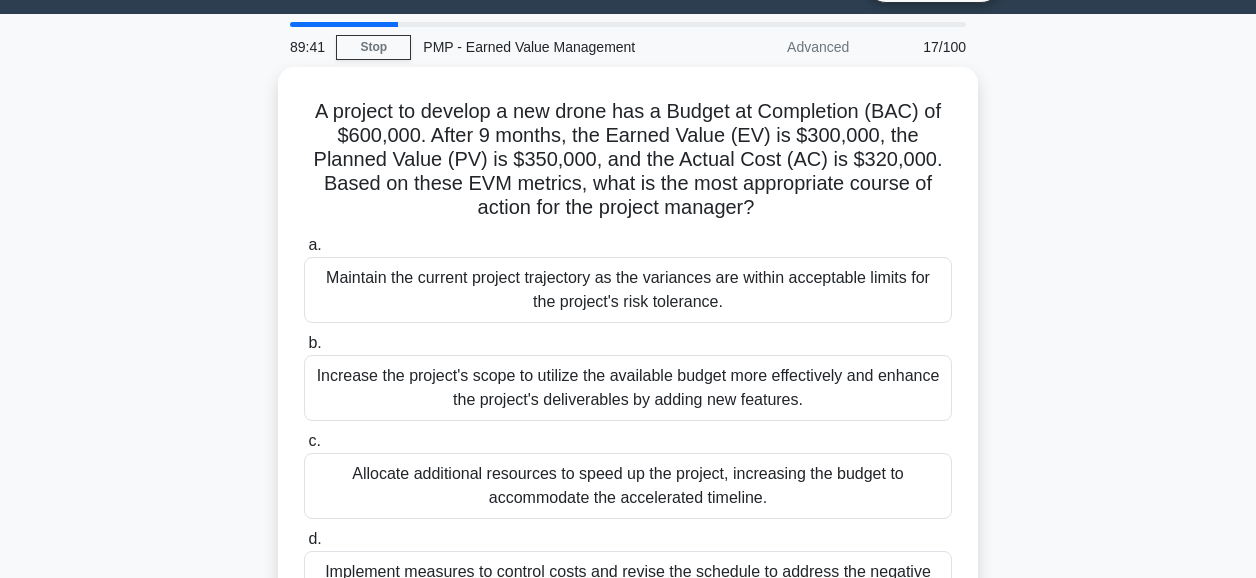 scroll, scrollTop: 54, scrollLeft: 0, axis: vertical 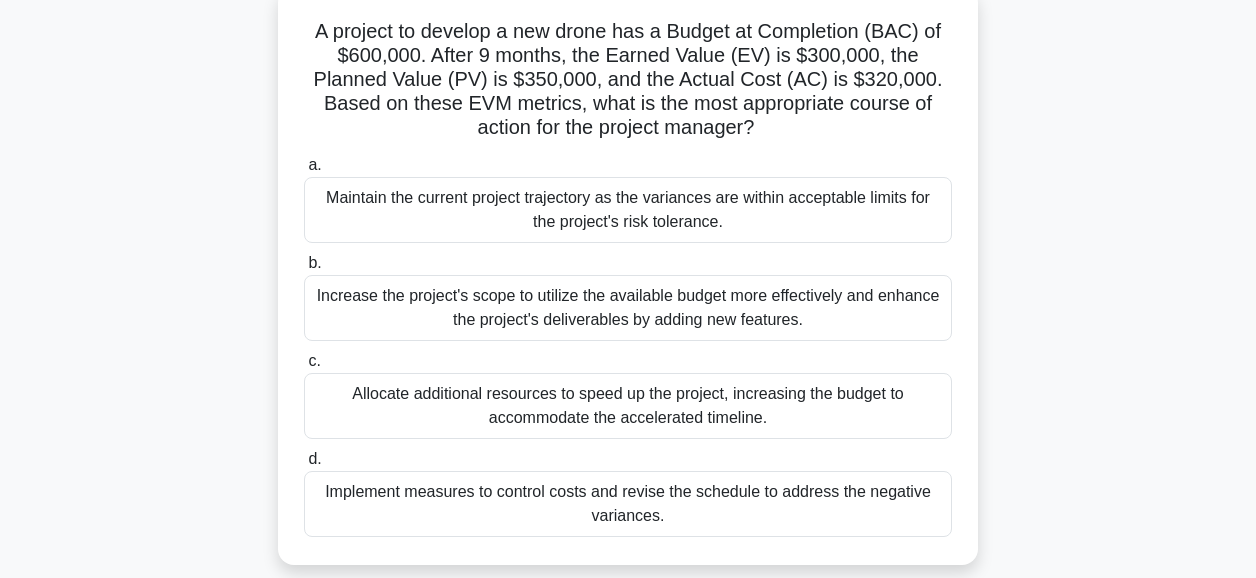 click on "Implement measures to control costs and revise the schedule to address the negative variances." at bounding box center (628, 504) 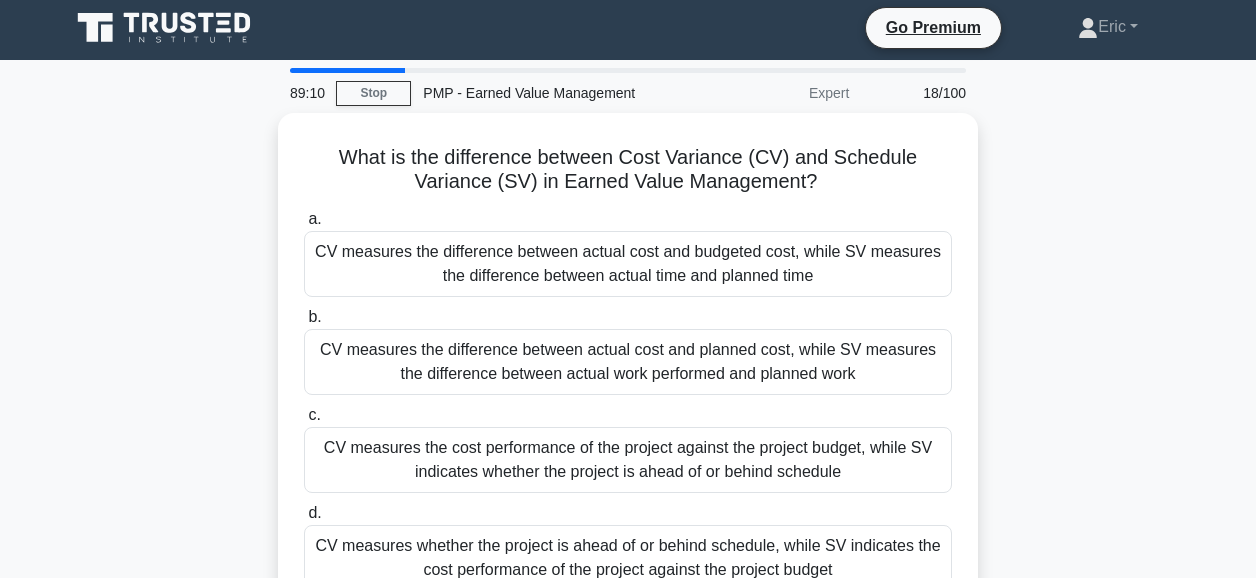 scroll, scrollTop: 0, scrollLeft: 0, axis: both 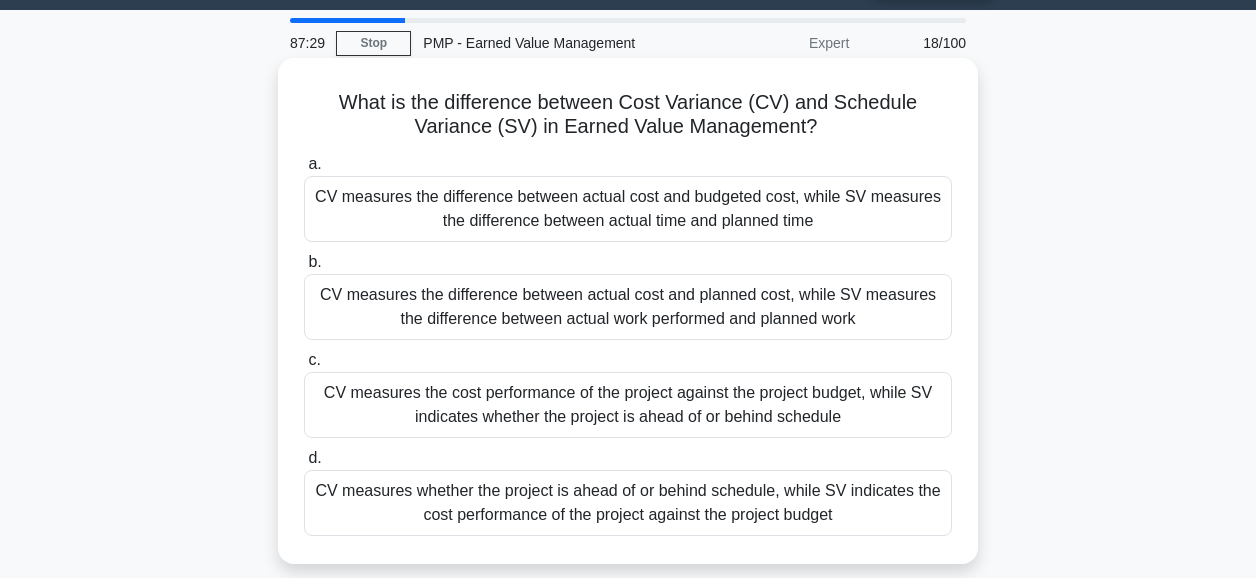 click on "CV measures the cost performance of the project against the project budget, while SV indicates whether the project is ahead of or behind schedule" at bounding box center (628, 405) 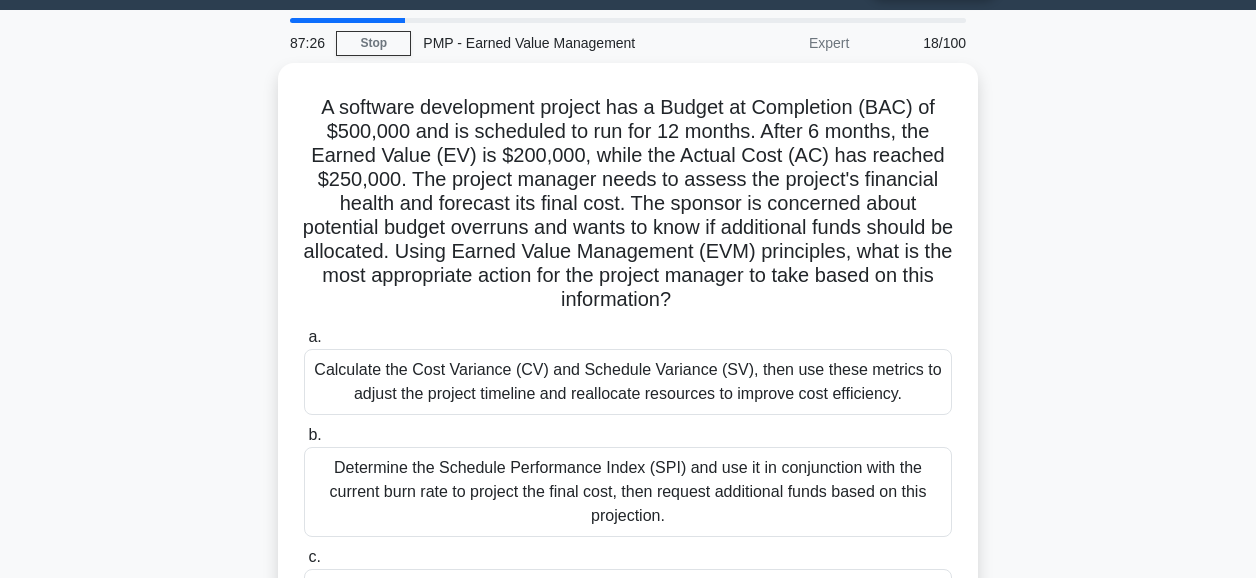 scroll, scrollTop: 0, scrollLeft: 0, axis: both 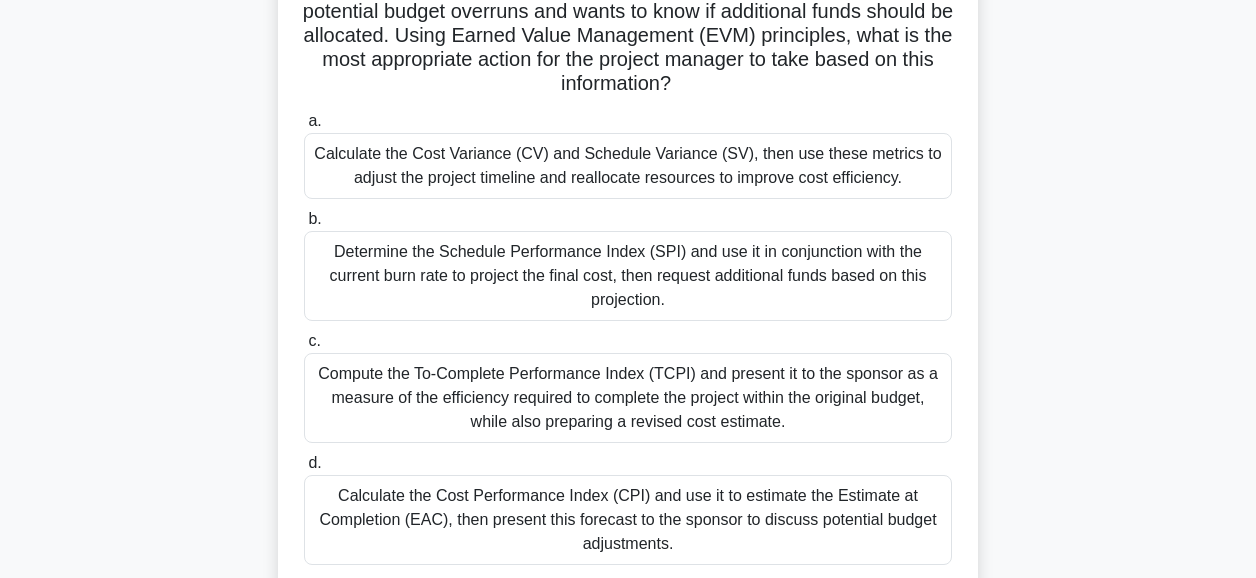 click on "Compute the To-Complete Performance Index (TCPI) and present it to the sponsor as a measure of the efficiency required to complete the project within the original budget, while also preparing a revised cost estimate." at bounding box center (628, 398) 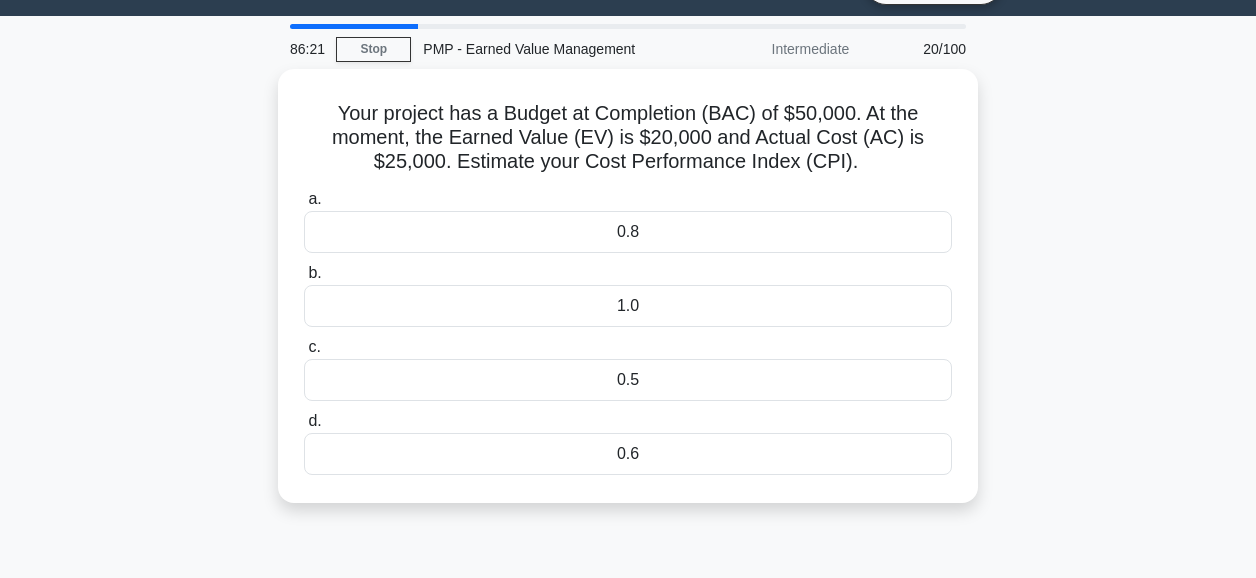 click on "86:21
Stop
PMP  - Earned Value Management
Intermediate
20/100
Your project has a Budget at Completion (BAC) of $50,000. At the moment, the Earned Value (EV) is $20,000 and Actual Cost (AC) is $25,000. Estimate your Cost Performance Index (CPI).
.spinner_0XTQ{transform-origin:center;animation:spinner_y6GP .75s linear infinite}@keyframes spinner_y6GP{100%{transform:rotate(360deg)}}
a.
b. c. d." at bounding box center (628, 524) 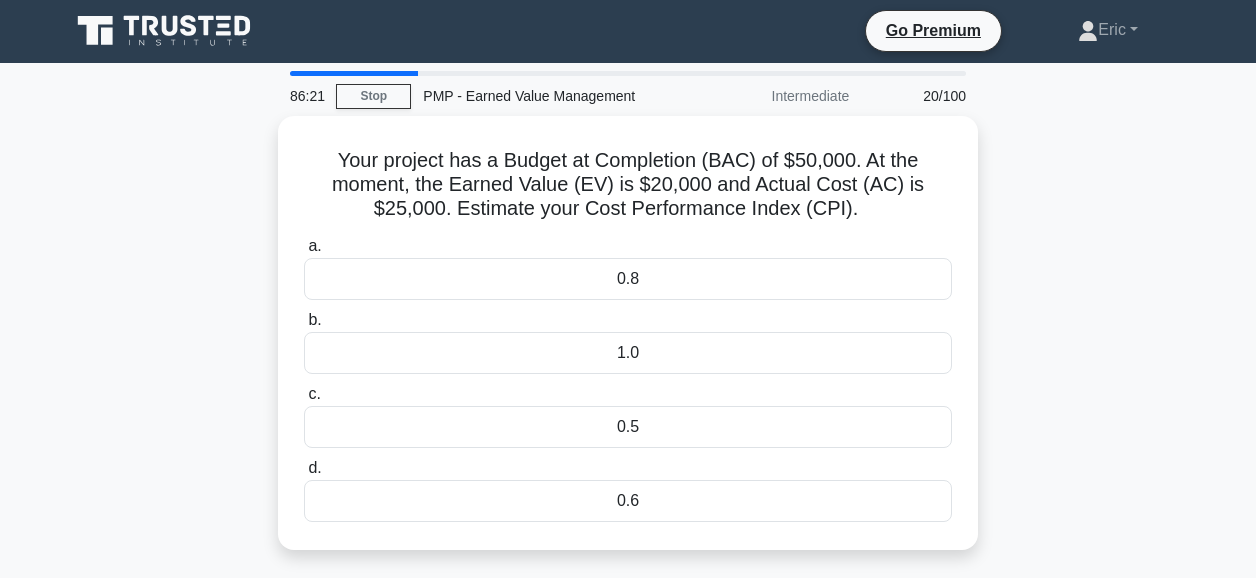scroll, scrollTop: 0, scrollLeft: 0, axis: both 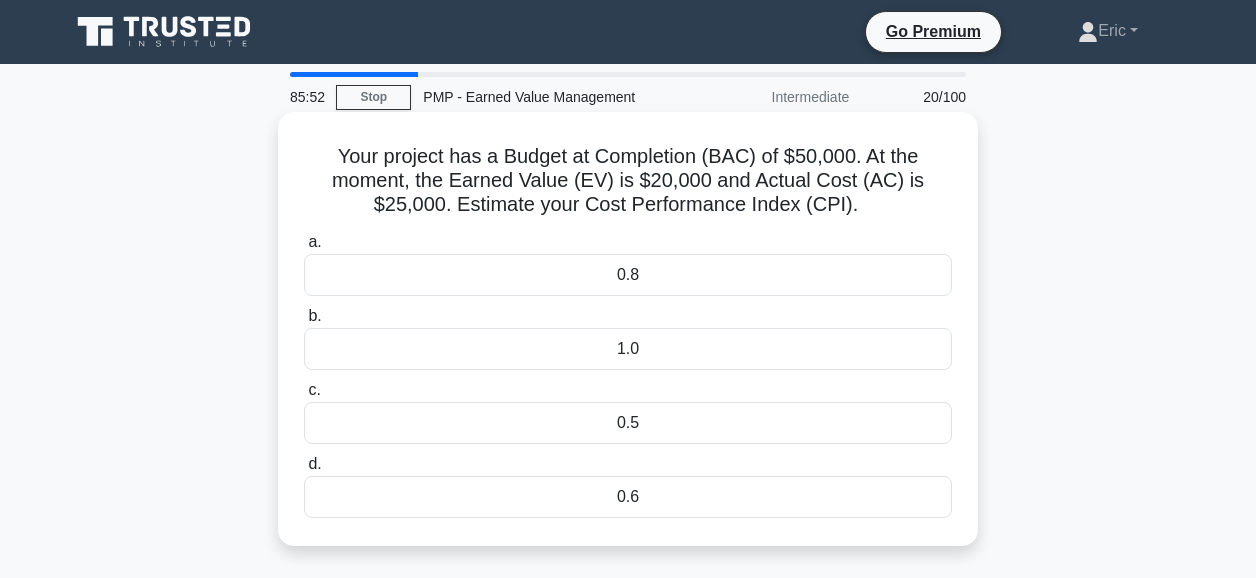 click on "0.8" at bounding box center [628, 275] 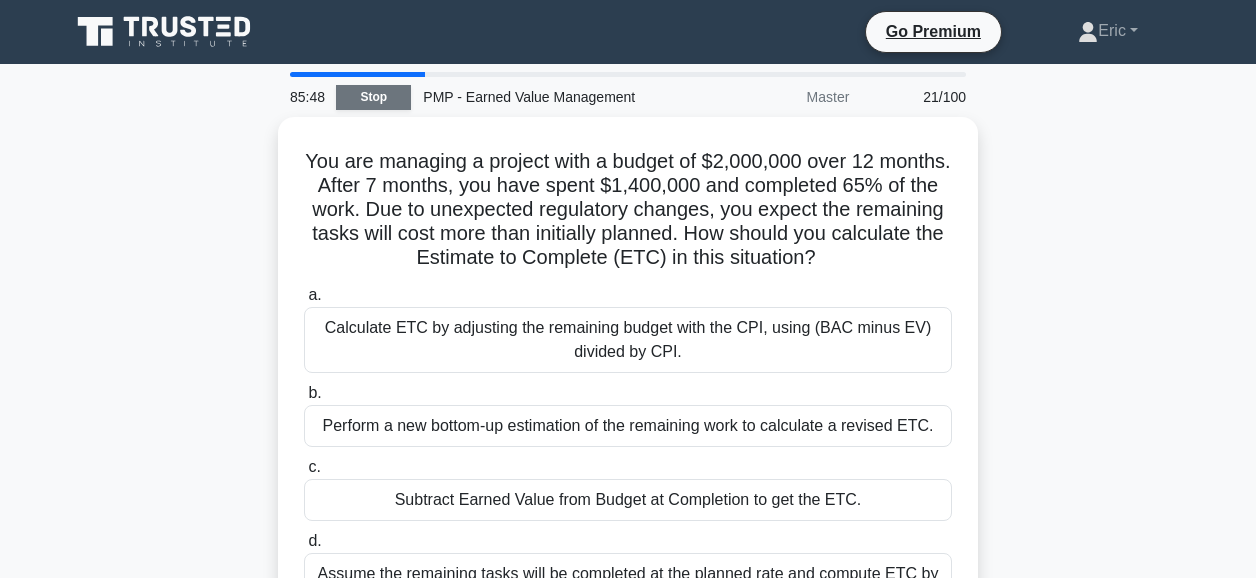 click on "Stop" at bounding box center (373, 97) 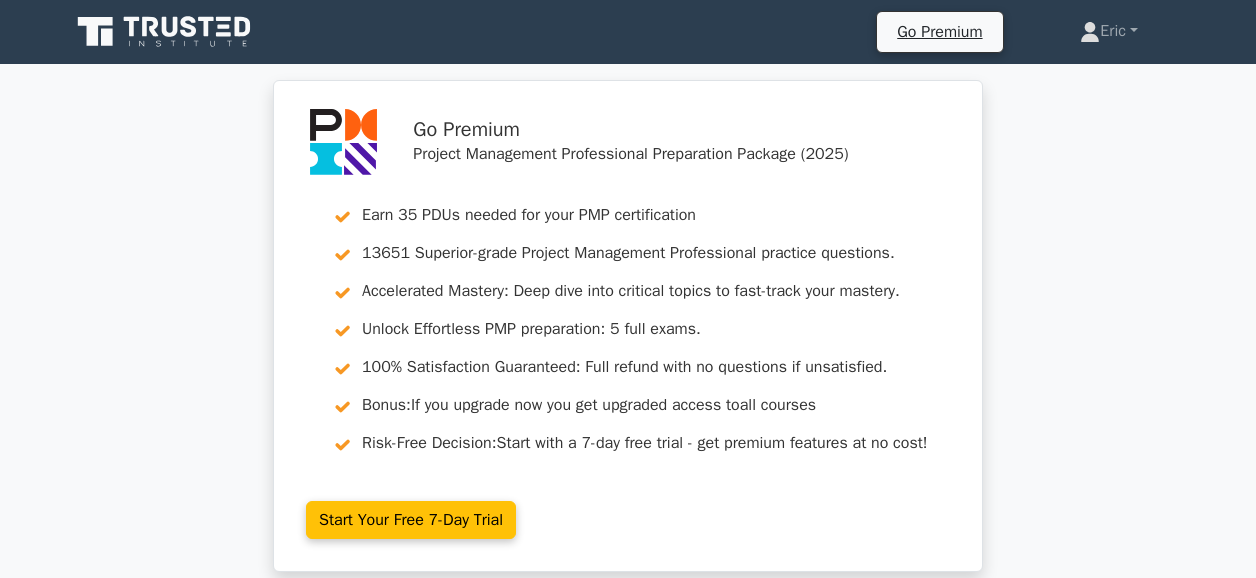 scroll, scrollTop: 0, scrollLeft: 0, axis: both 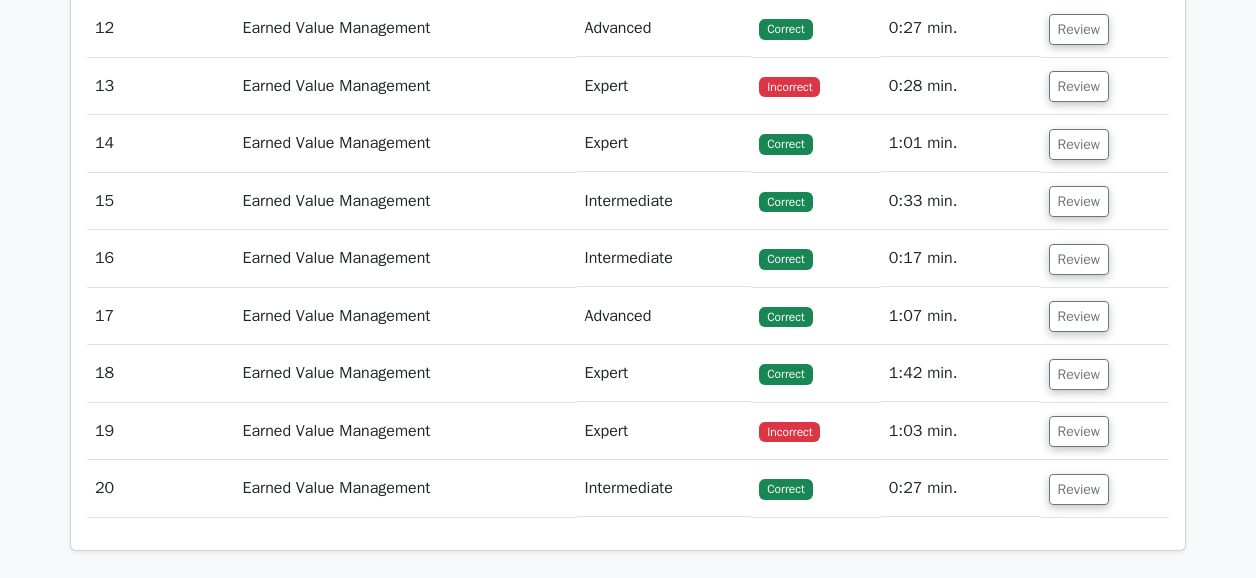 drag, startPoint x: 0, startPoint y: 0, endPoint x: 1270, endPoint y: 410, distance: 1334.5411 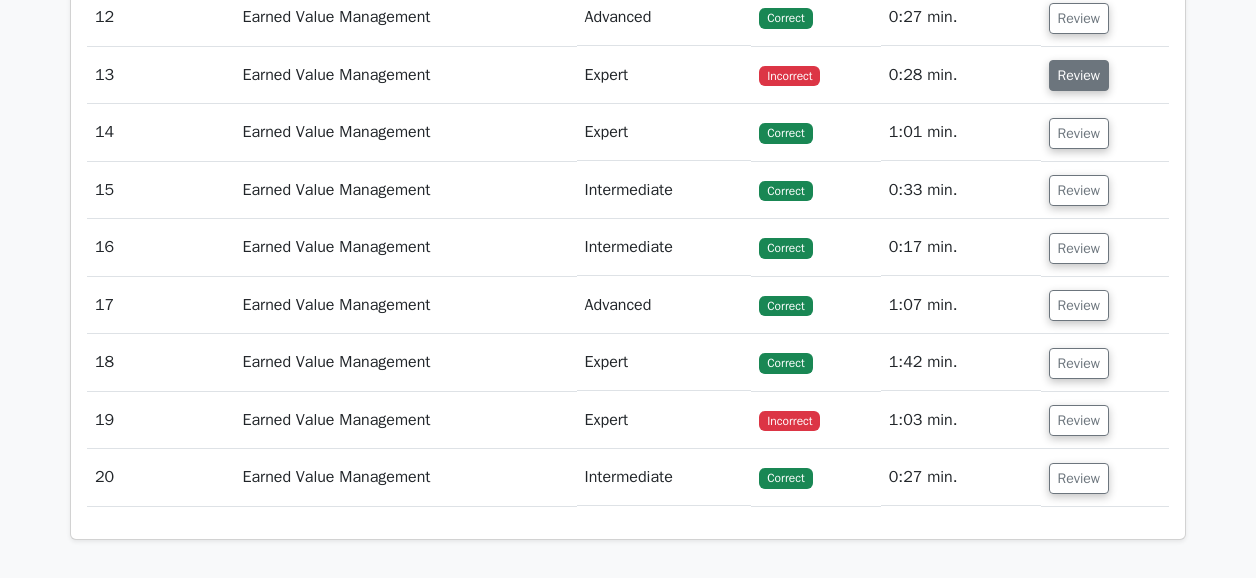 click on "Review" at bounding box center [1079, 75] 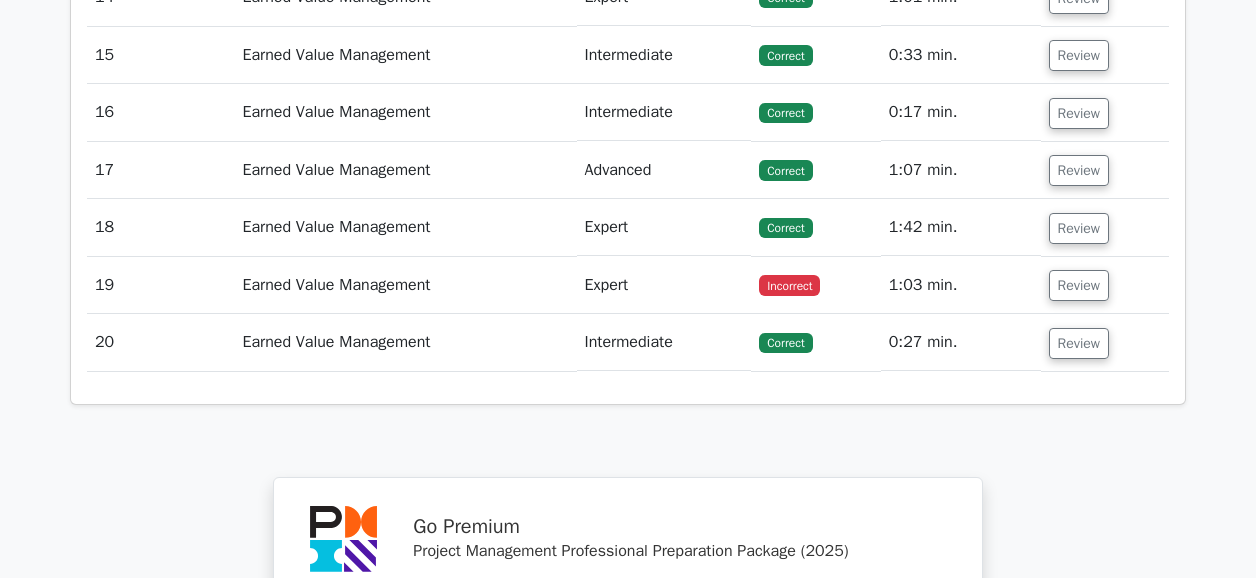 scroll, scrollTop: 3898, scrollLeft: 0, axis: vertical 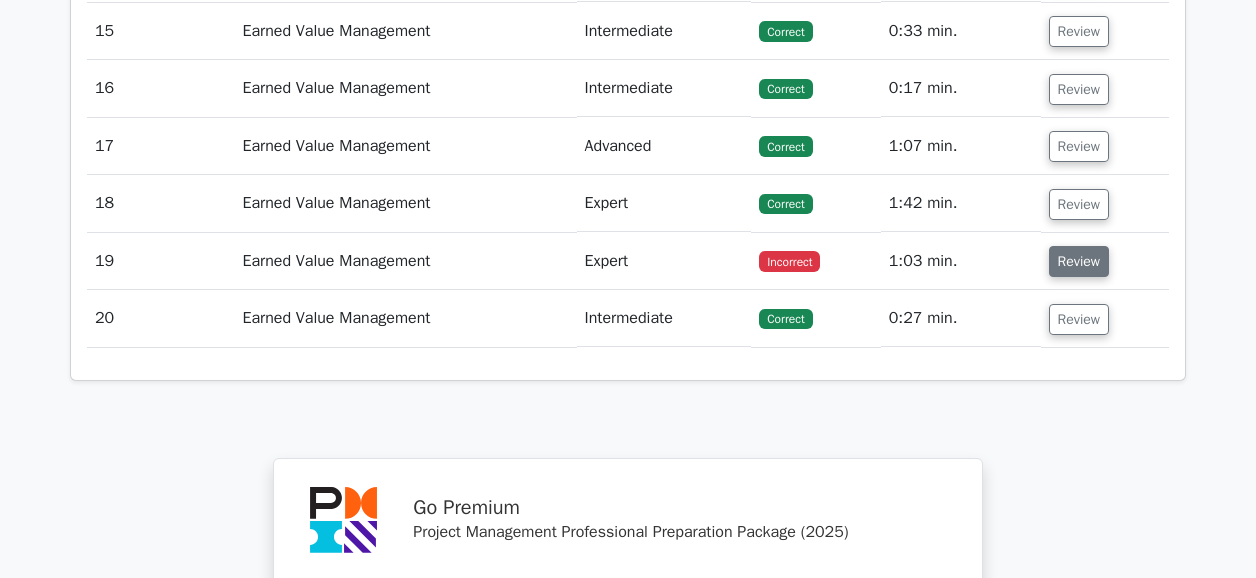 click on "Review" at bounding box center (1079, 261) 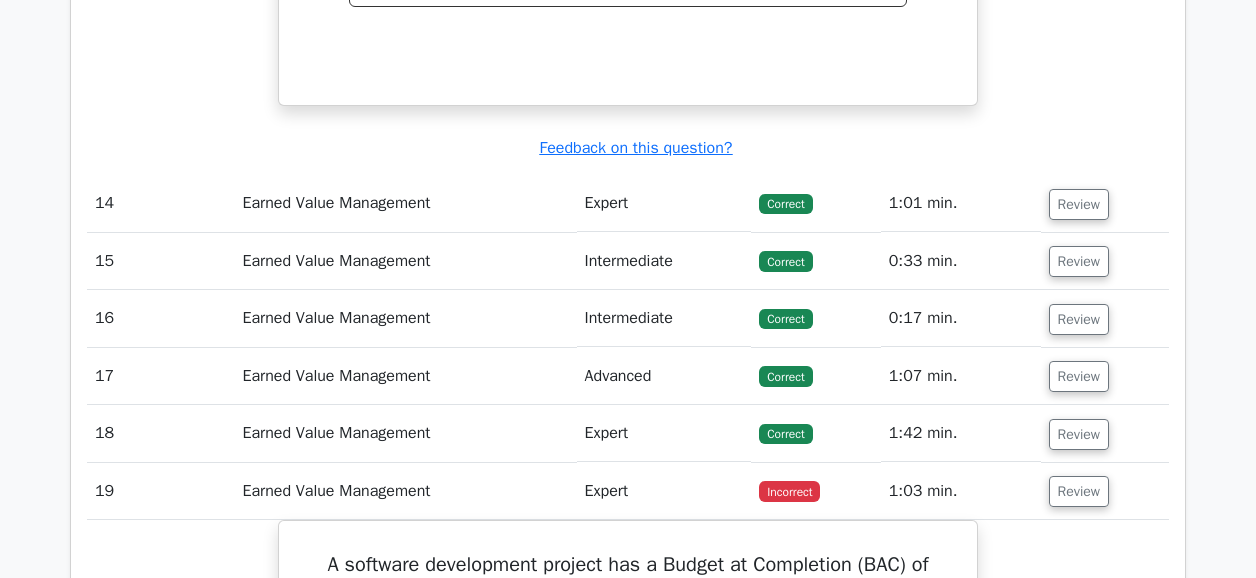 scroll, scrollTop: 3656, scrollLeft: 0, axis: vertical 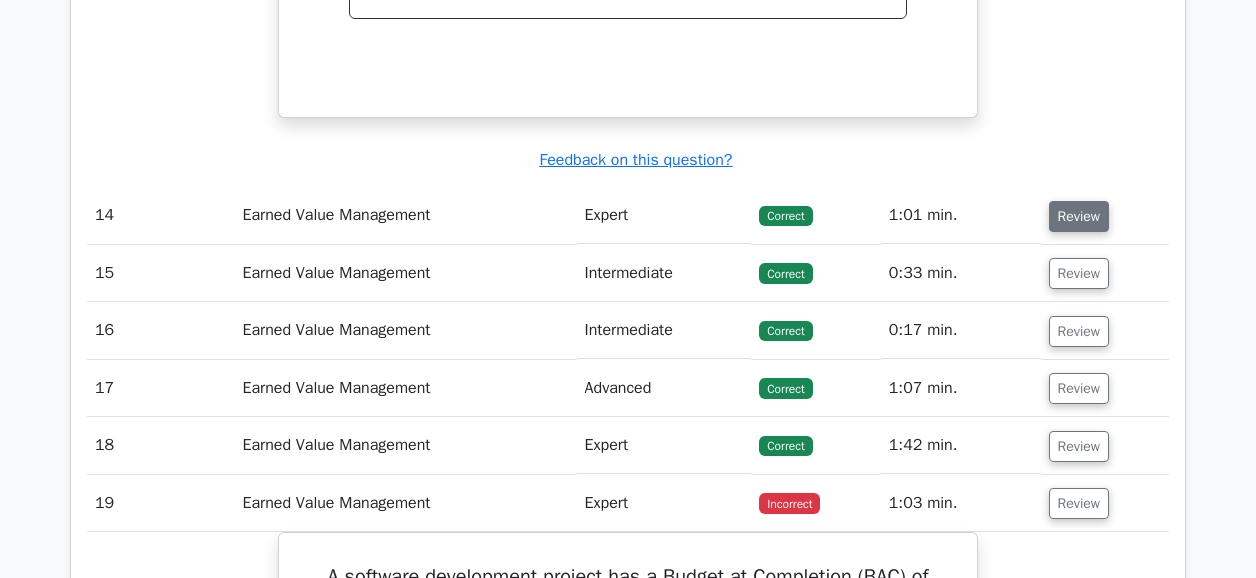 click on "Review" at bounding box center (1079, 216) 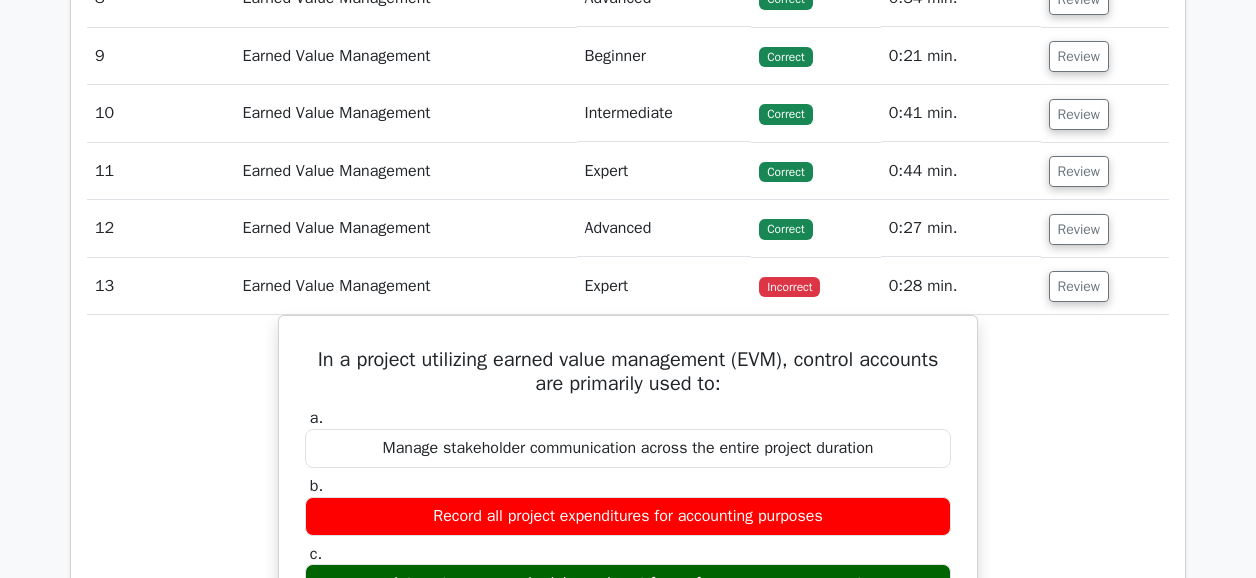 scroll, scrollTop: 2717, scrollLeft: 0, axis: vertical 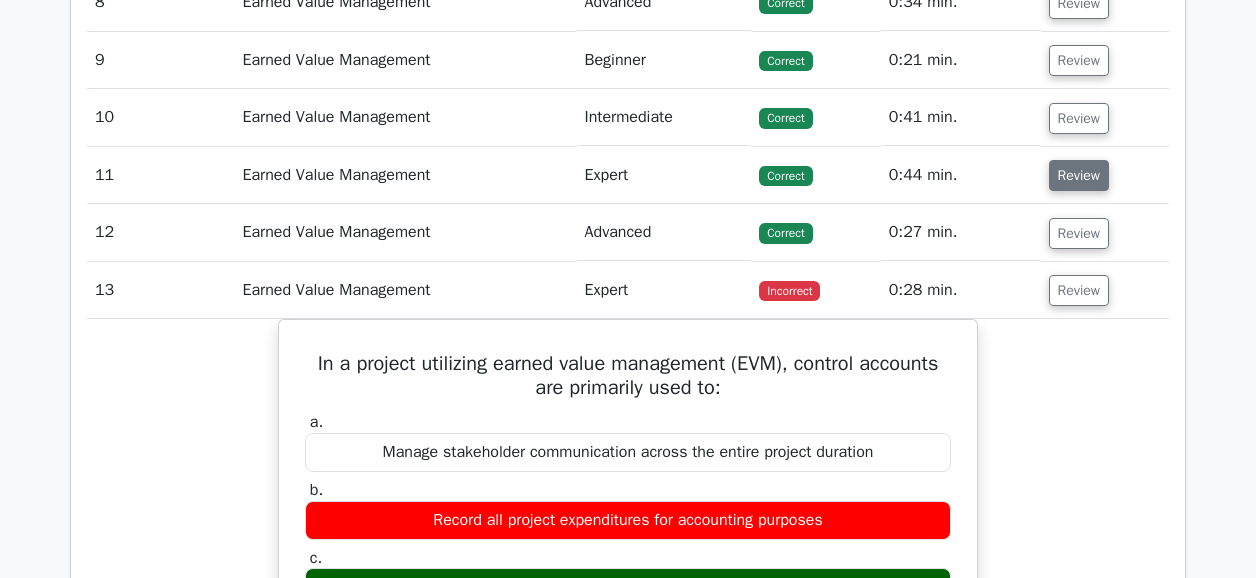 click on "Review" at bounding box center [1079, 175] 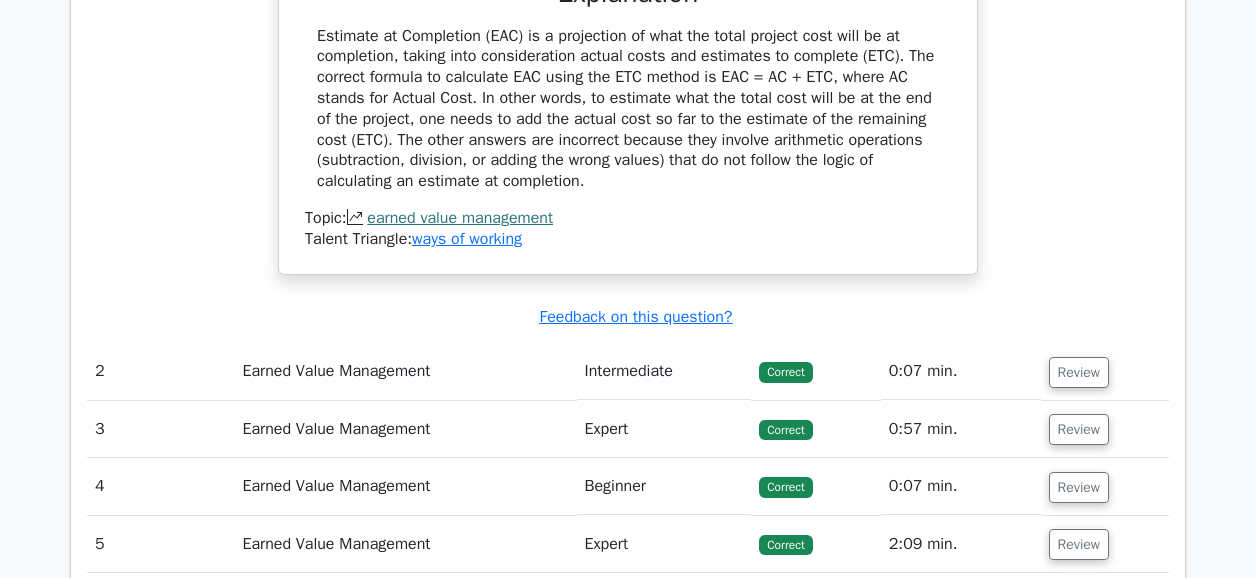 scroll, scrollTop: 1944, scrollLeft: 0, axis: vertical 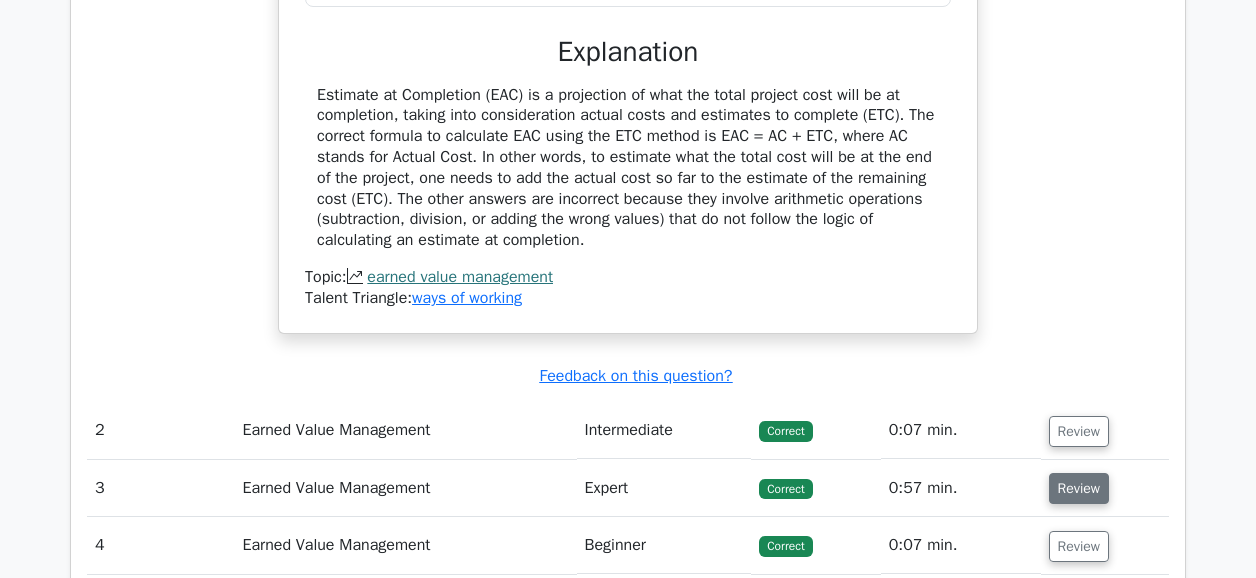 click on "Review" at bounding box center (1079, 488) 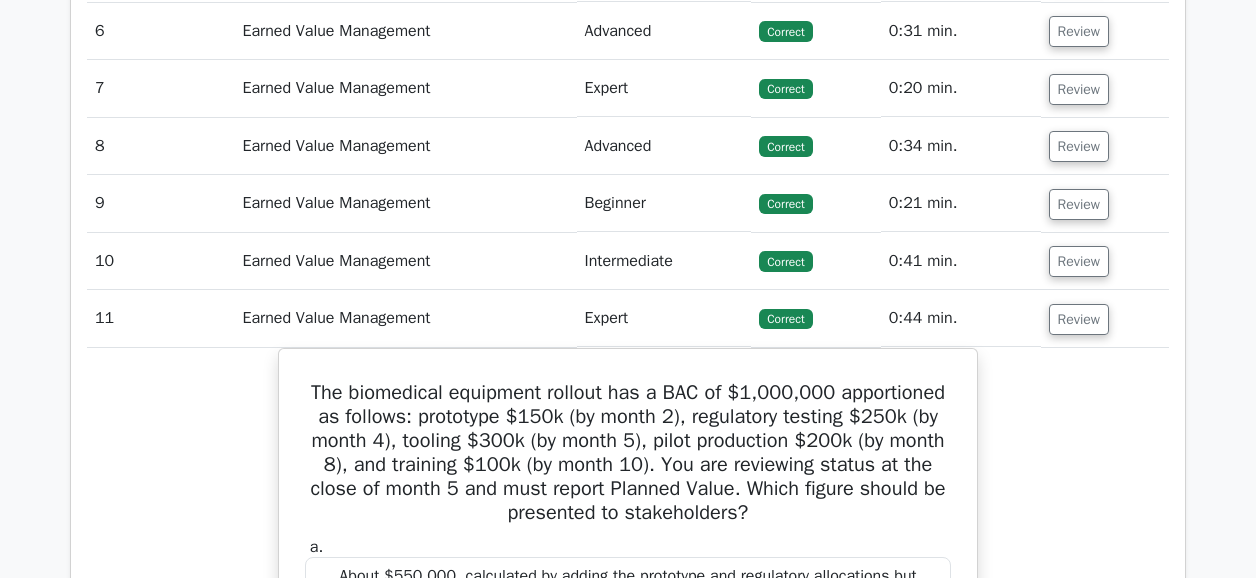 scroll, scrollTop: 3711, scrollLeft: 0, axis: vertical 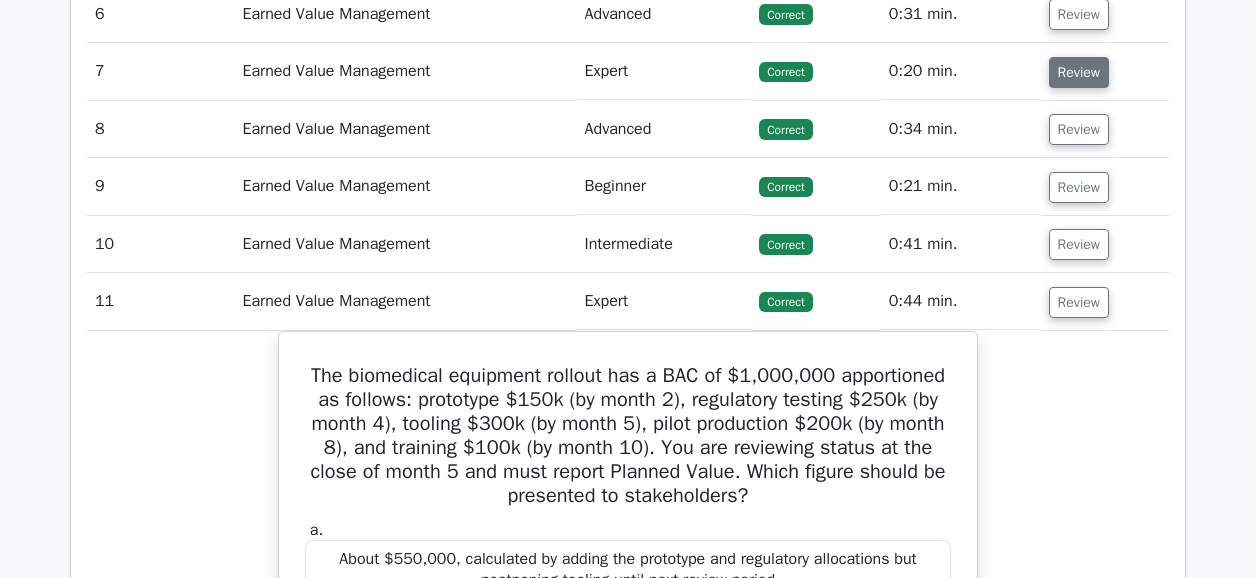 click on "Review" at bounding box center (1079, 72) 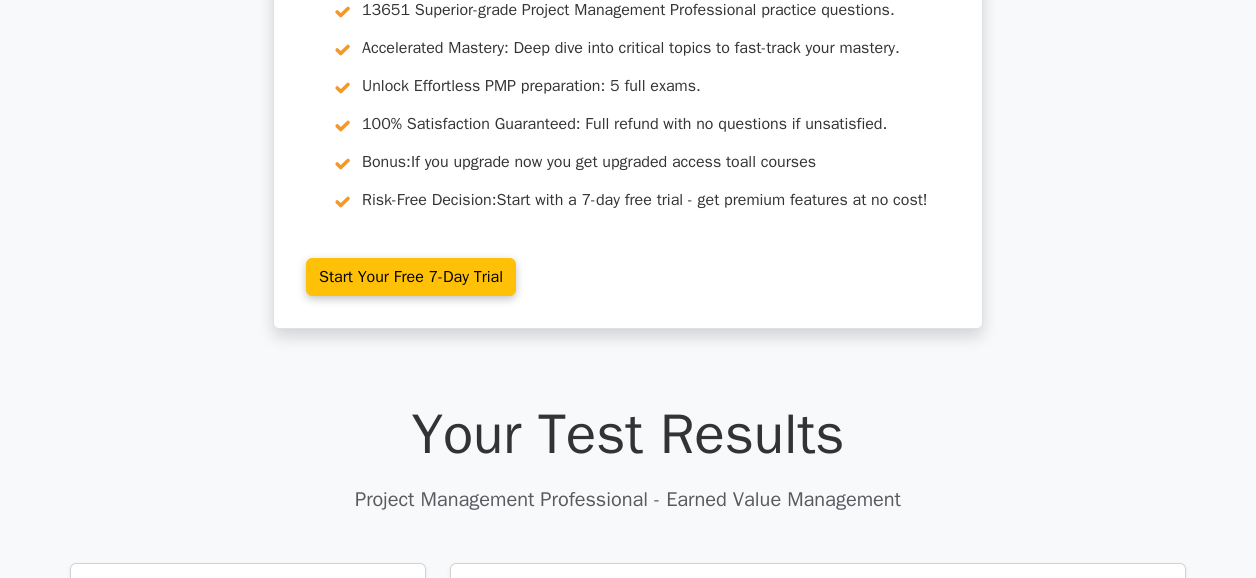 scroll, scrollTop: 190, scrollLeft: 0, axis: vertical 